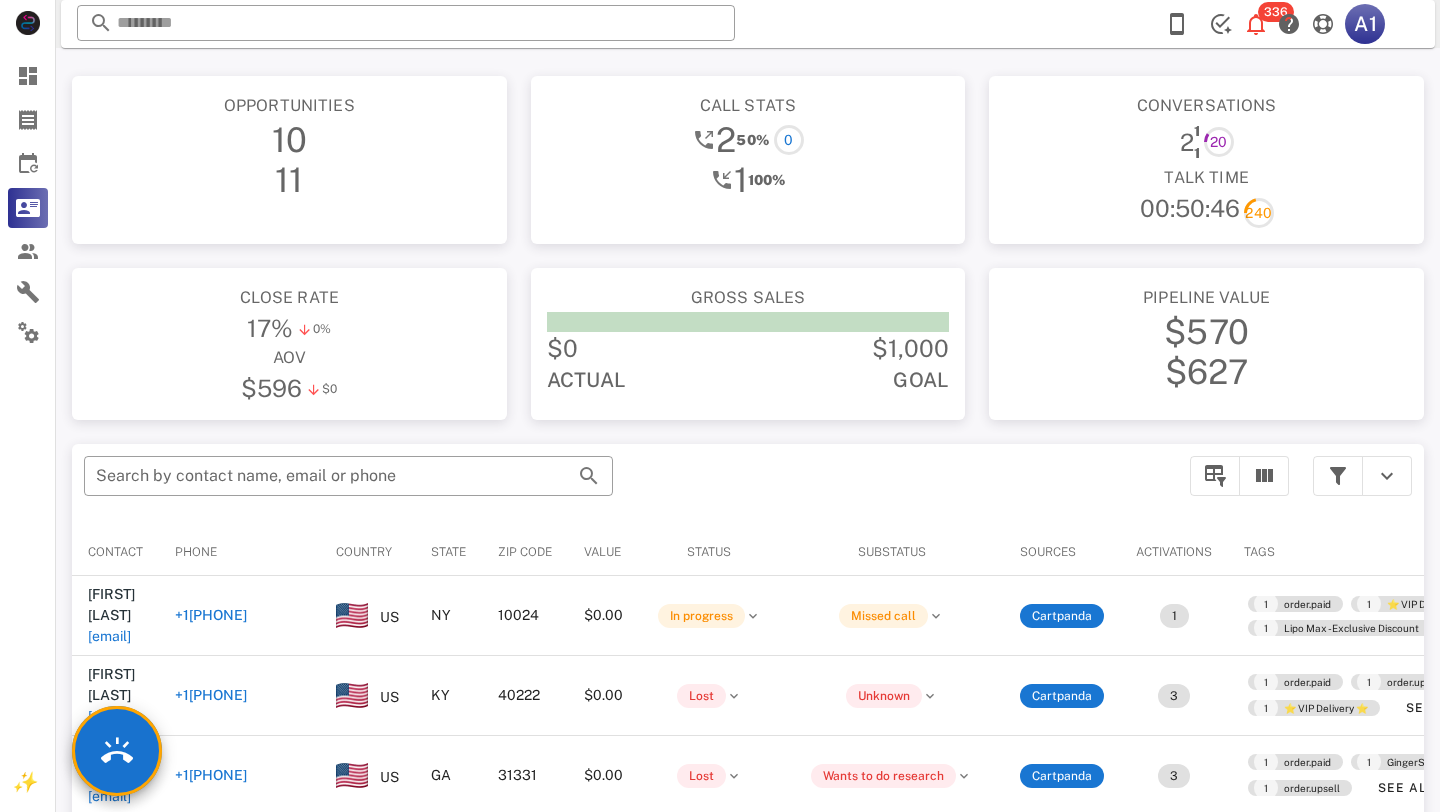 scroll, scrollTop: 0, scrollLeft: 0, axis: both 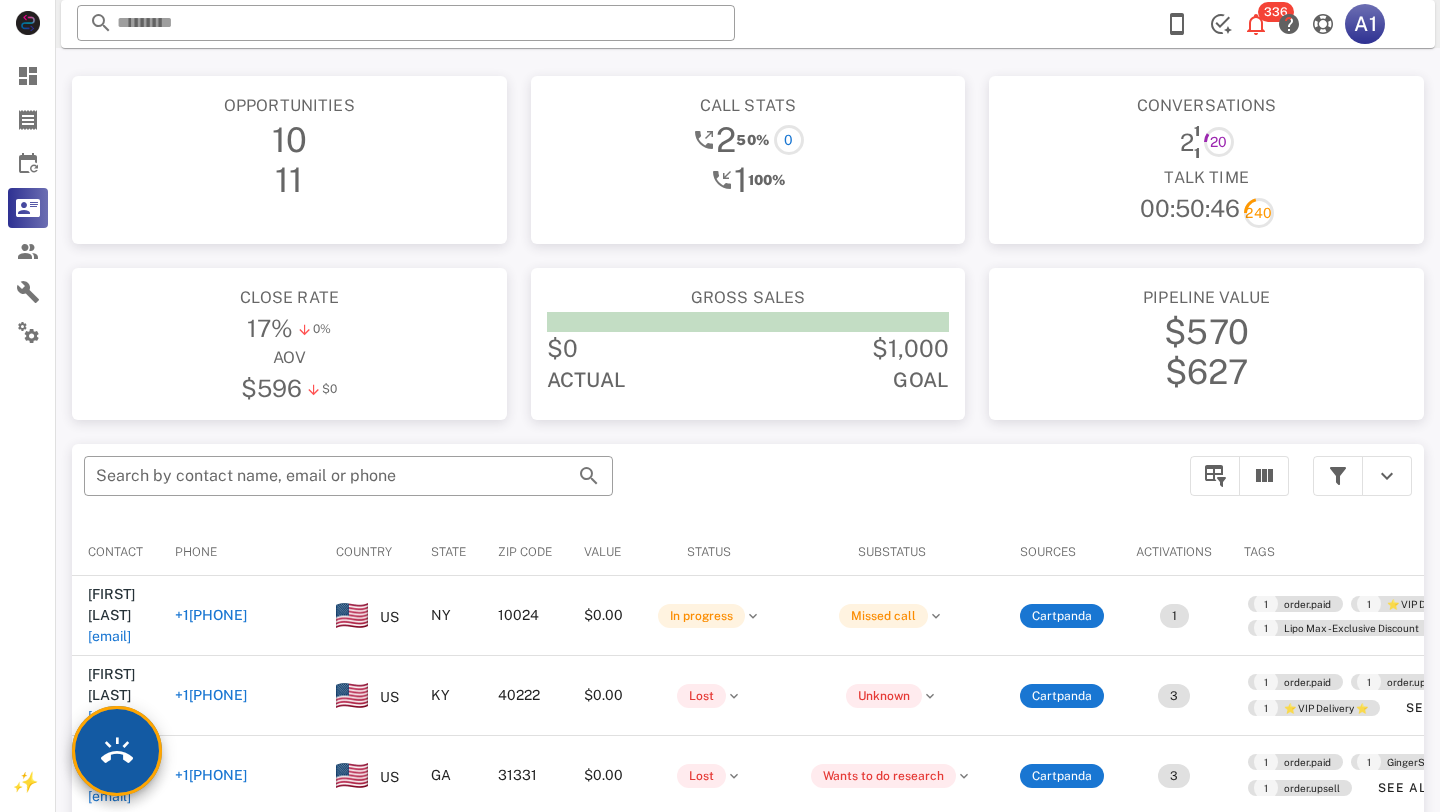 click at bounding box center [117, 751] 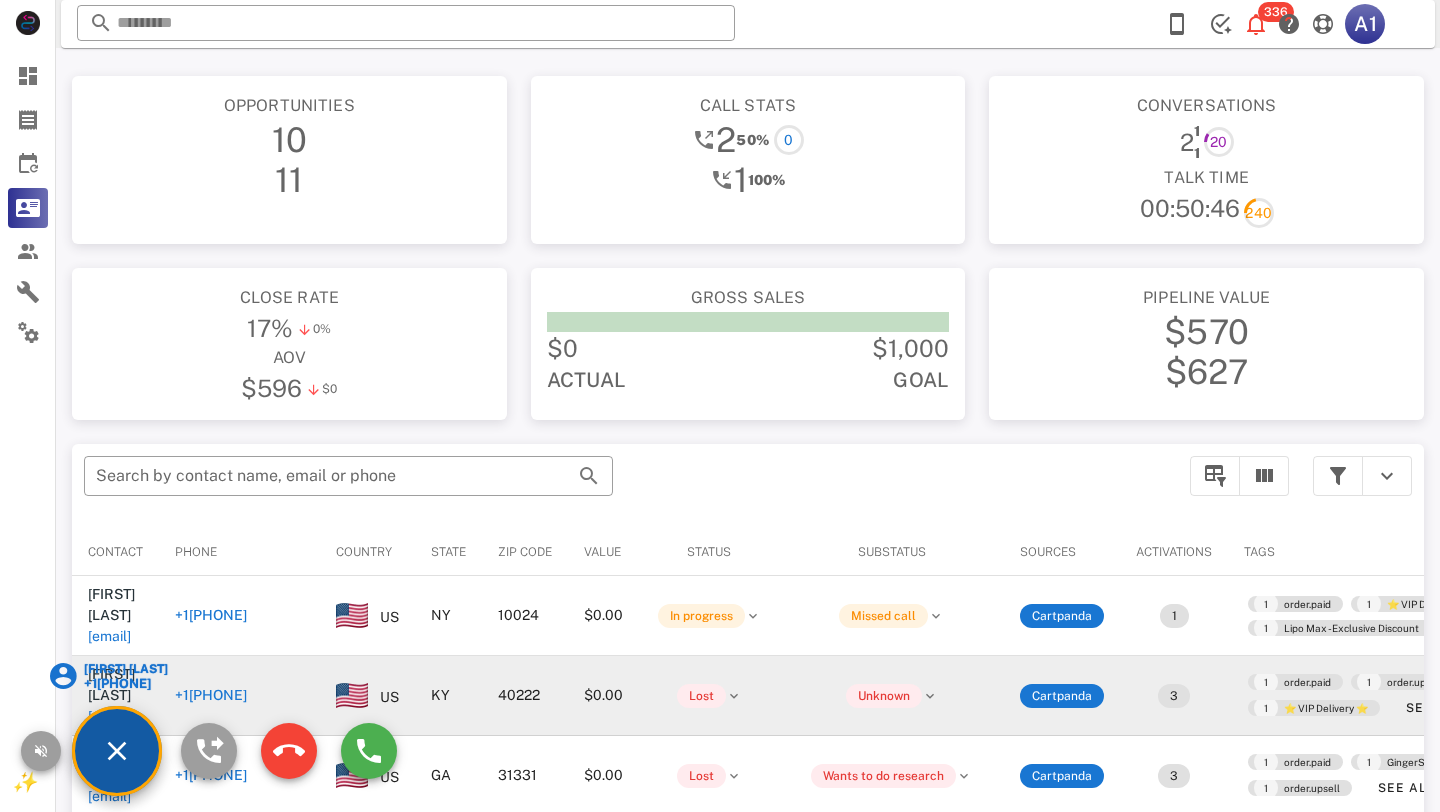 click on "Dennis wanda" at bounding box center (125, 669) 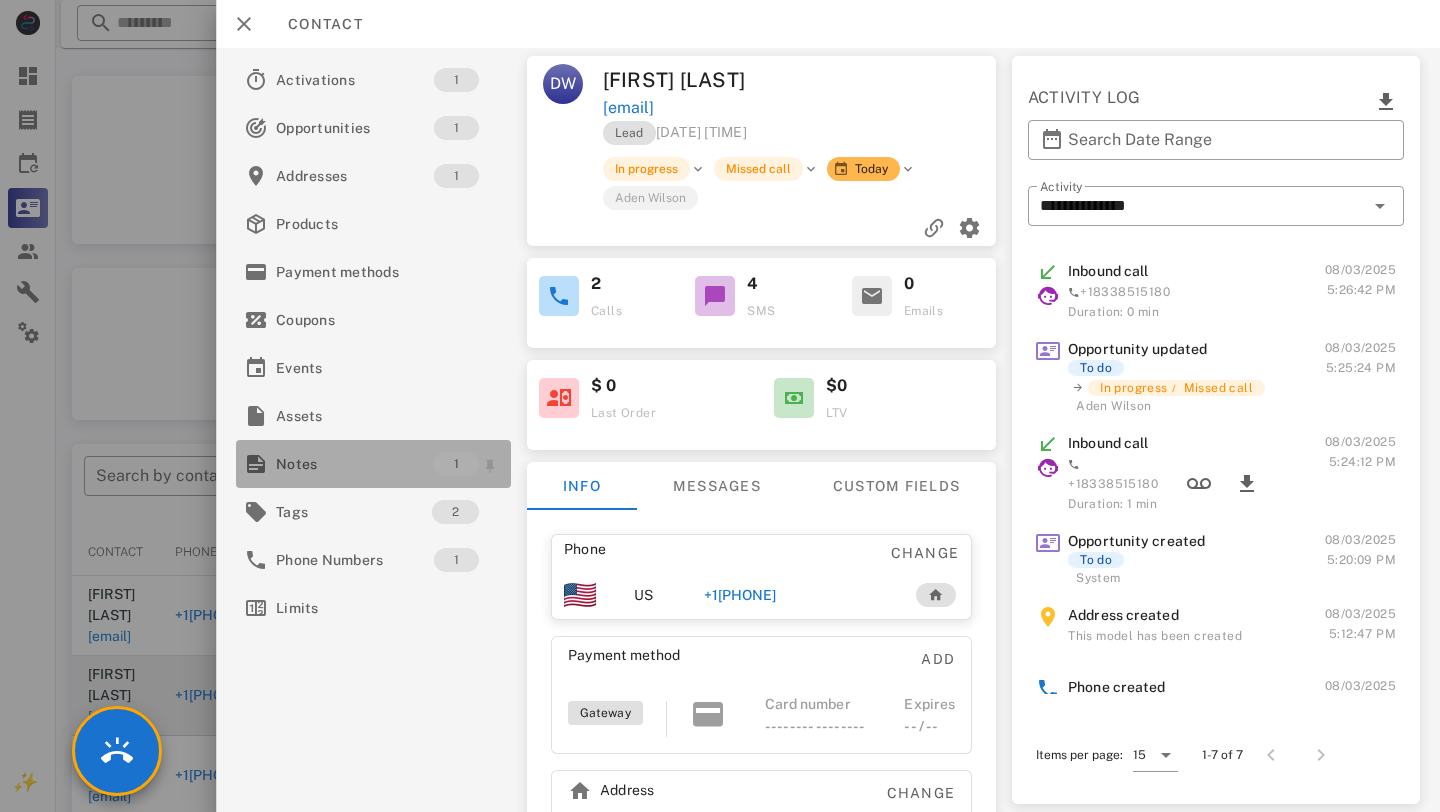 click on "Notes" at bounding box center [355, 464] 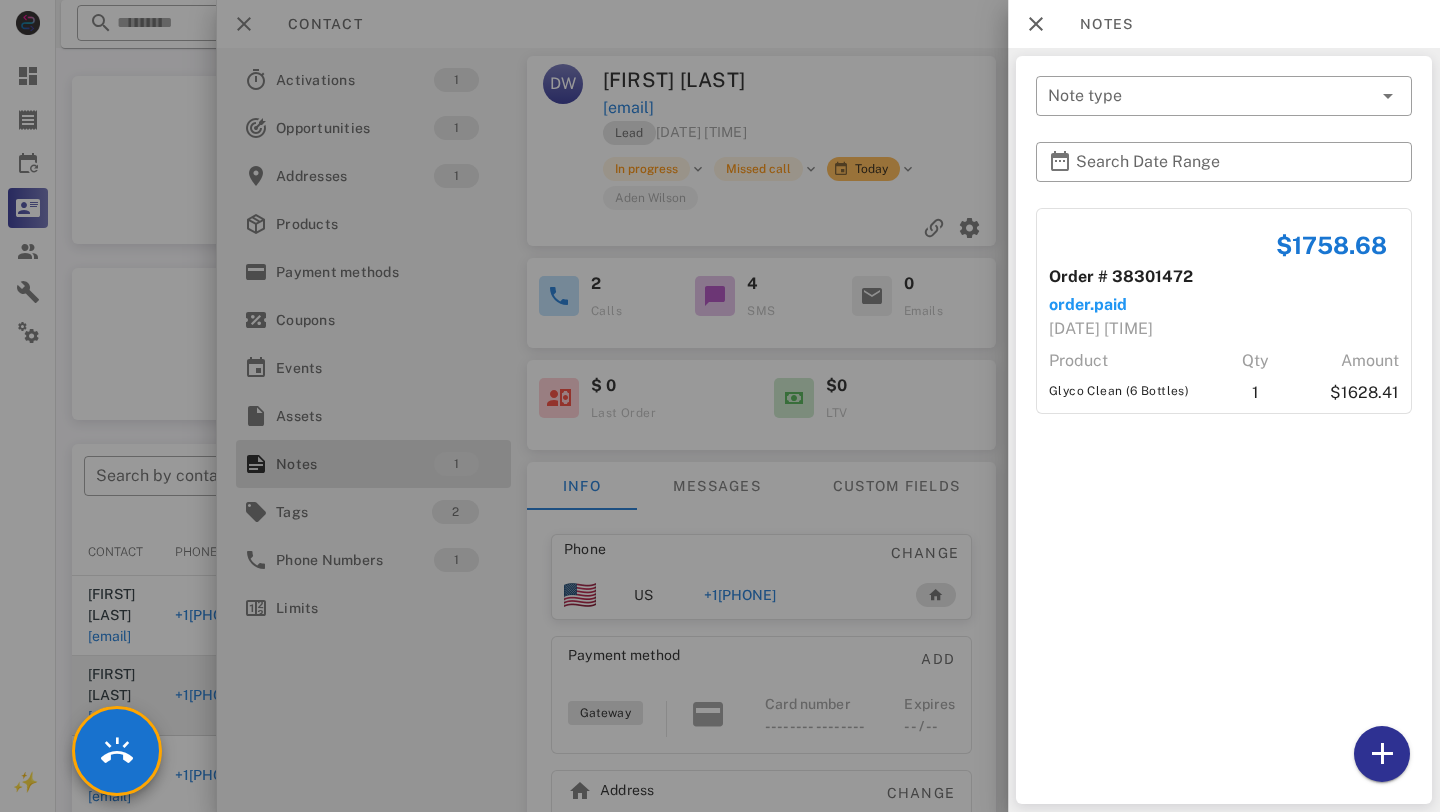 click at bounding box center (720, 406) 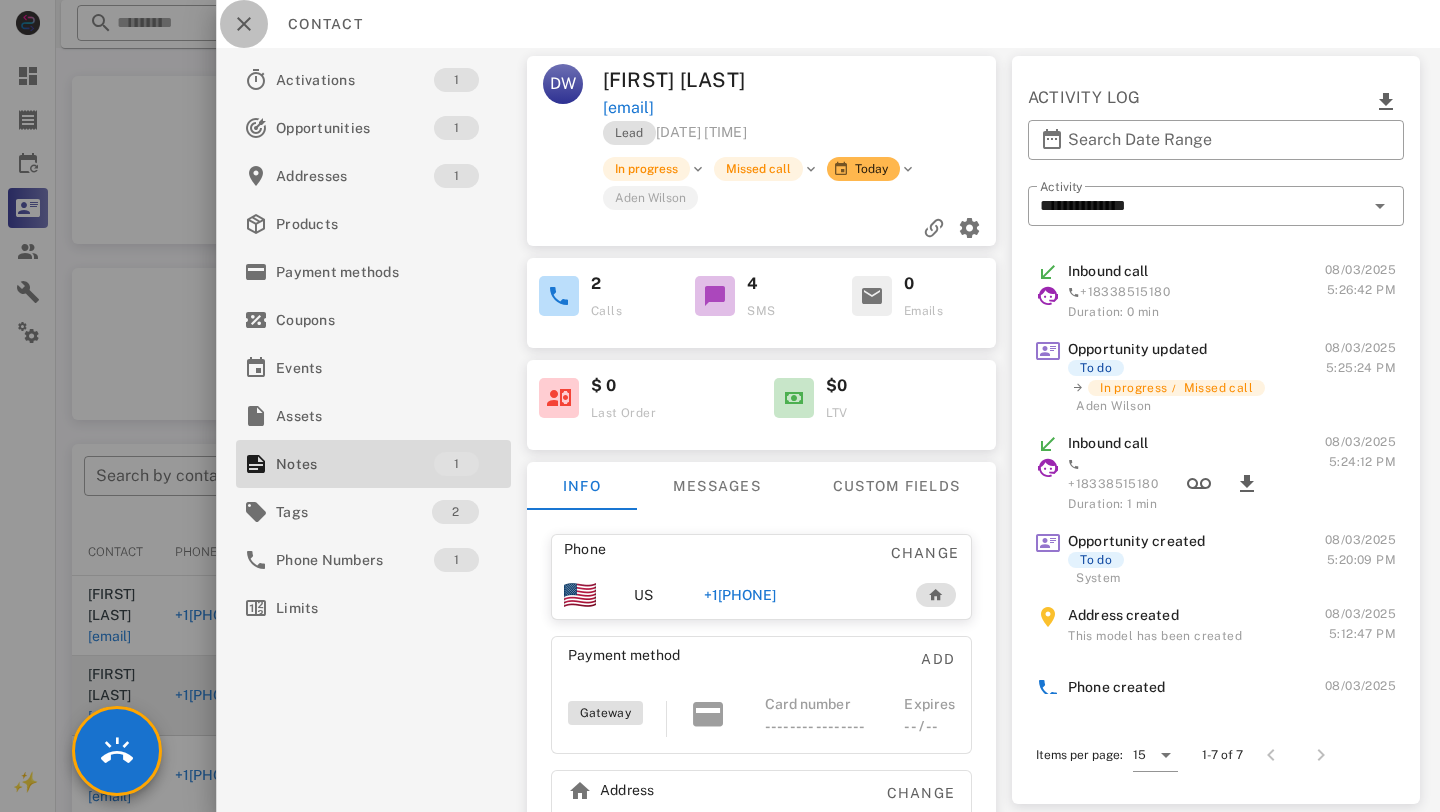 click at bounding box center [244, 24] 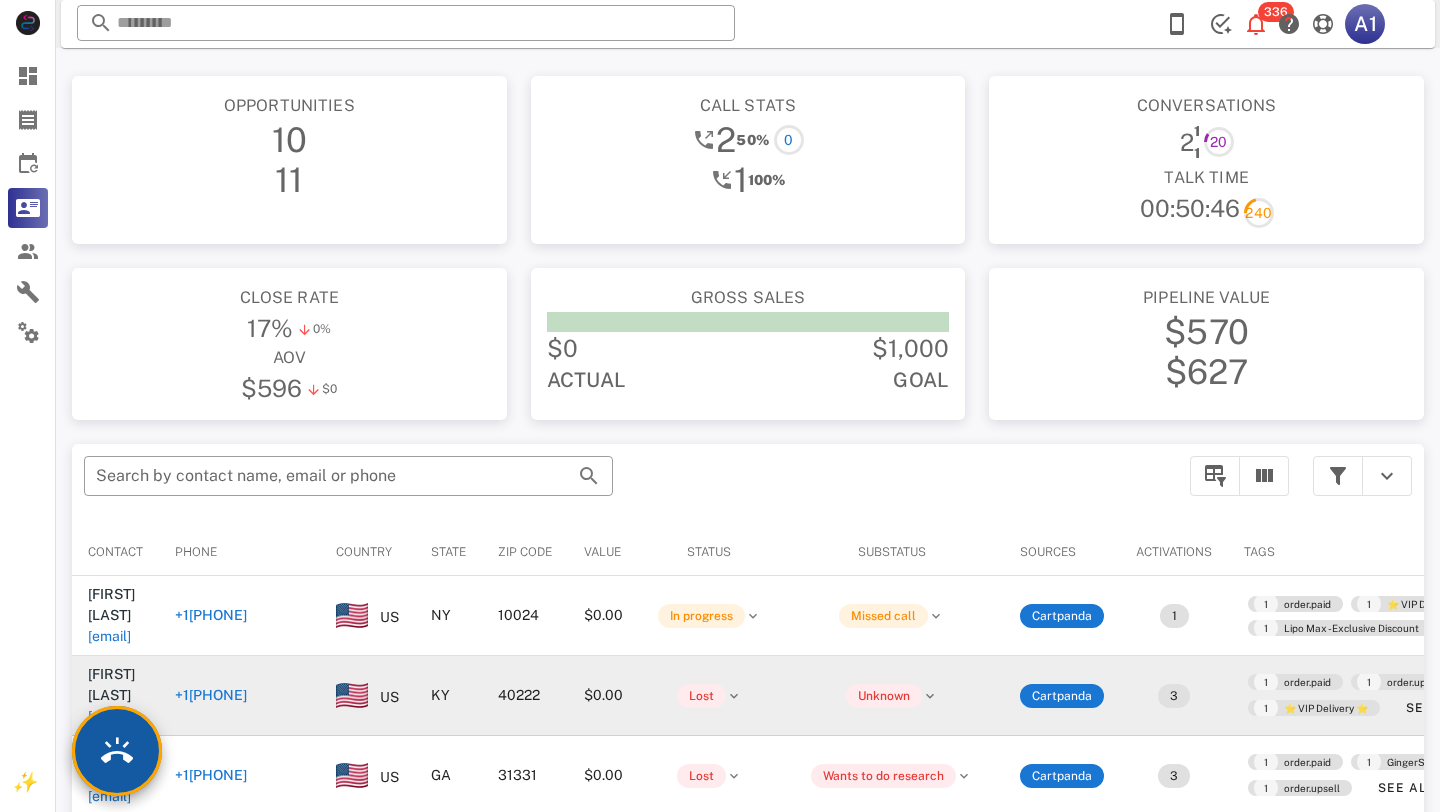click at bounding box center [117, 751] 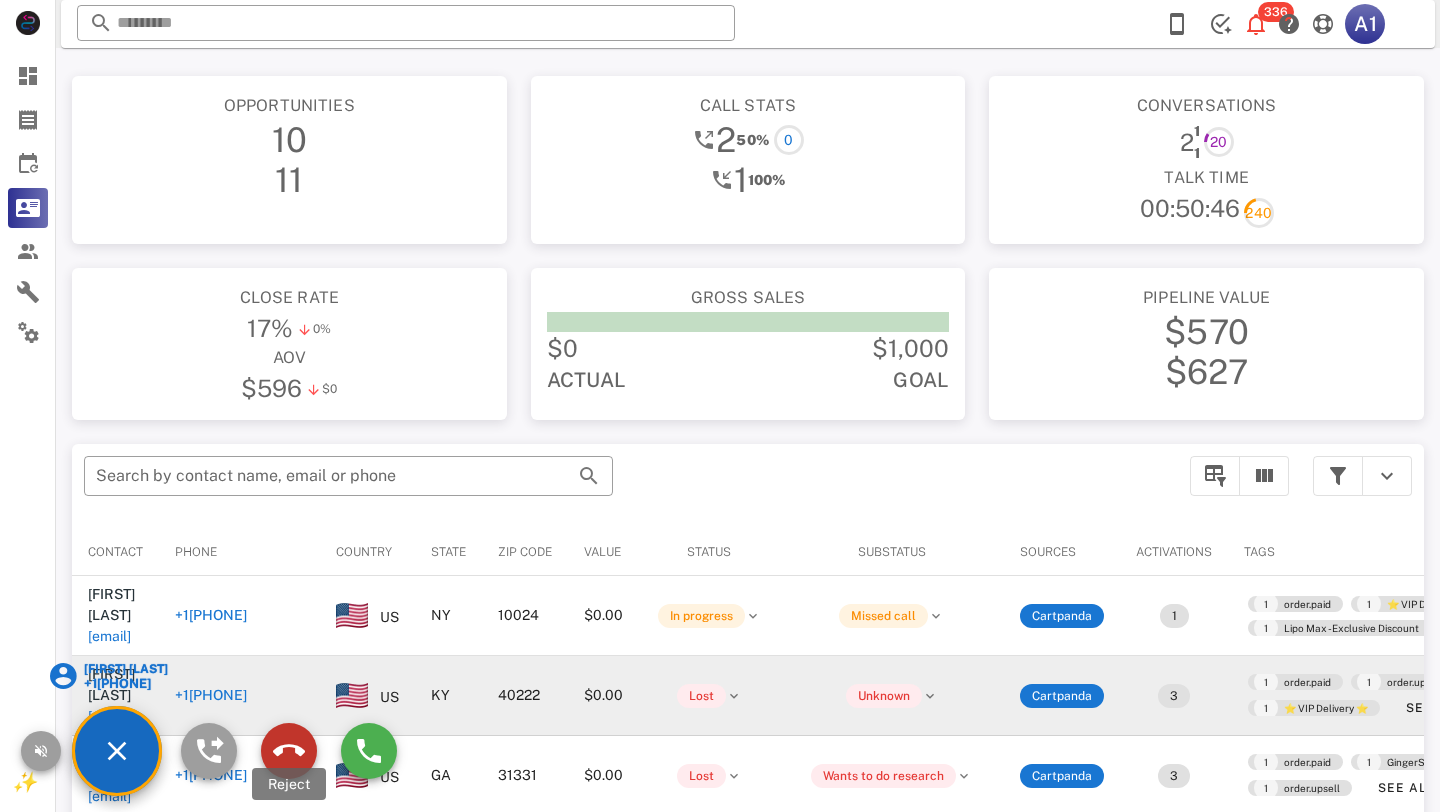 click at bounding box center (289, 751) 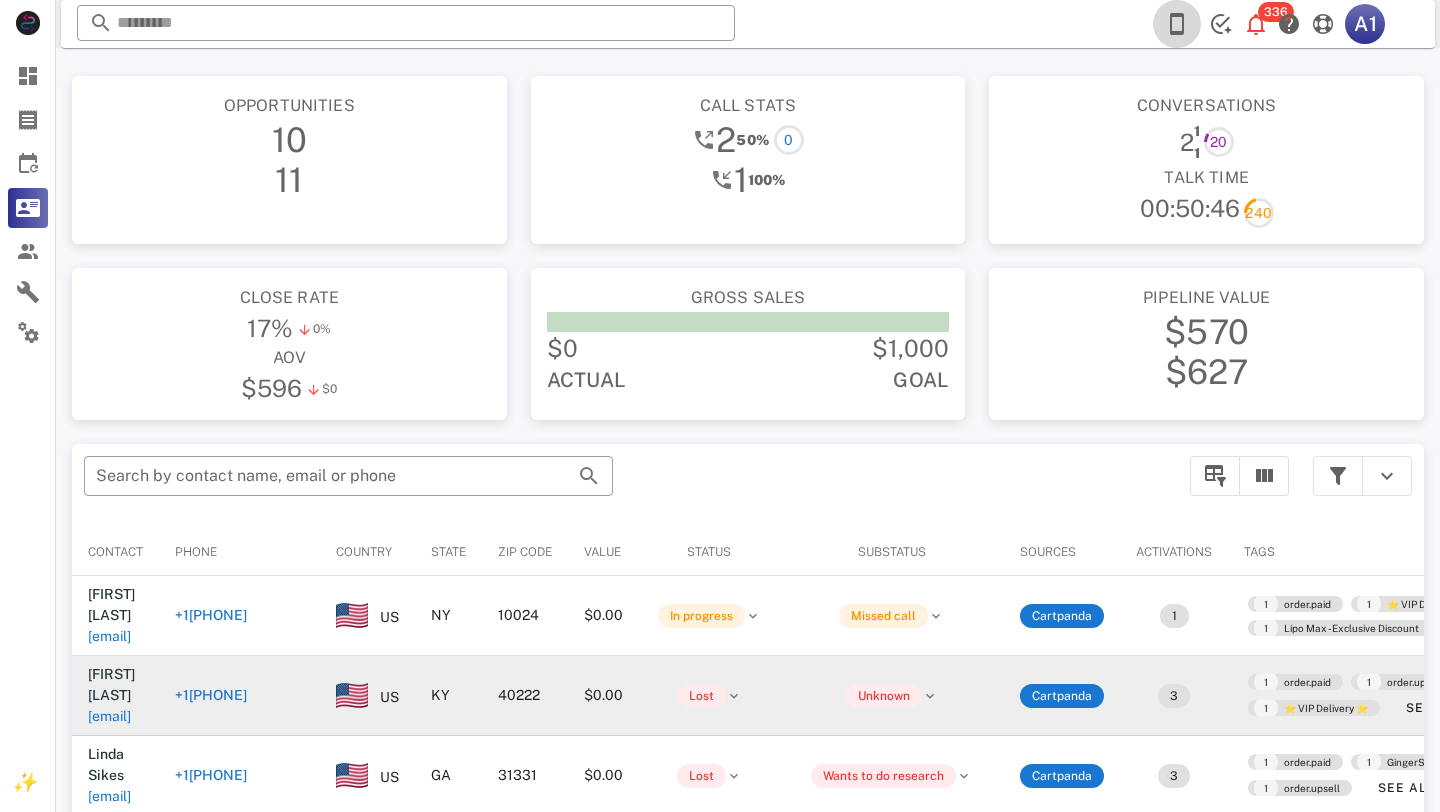 click at bounding box center [1177, 24] 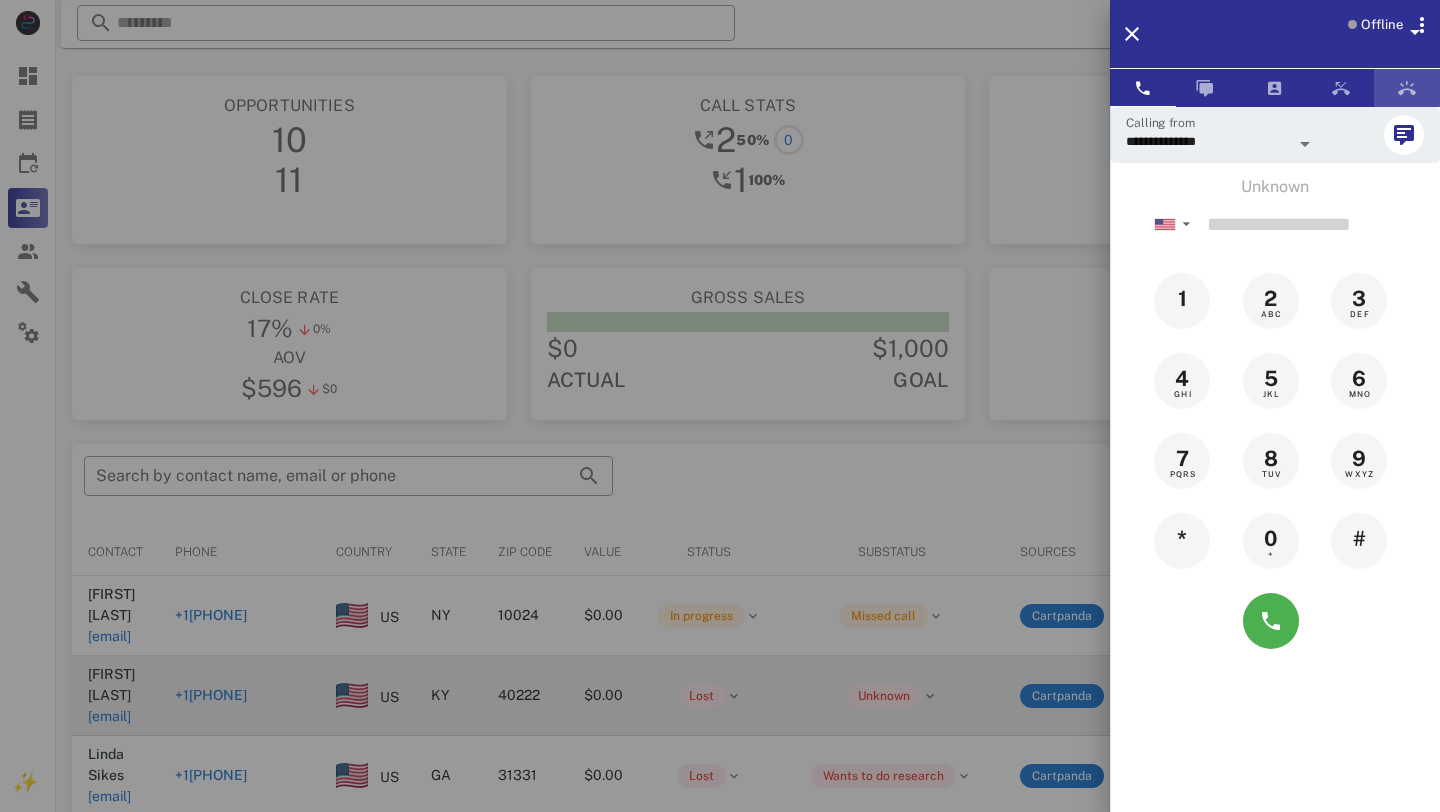 click at bounding box center [1407, 88] 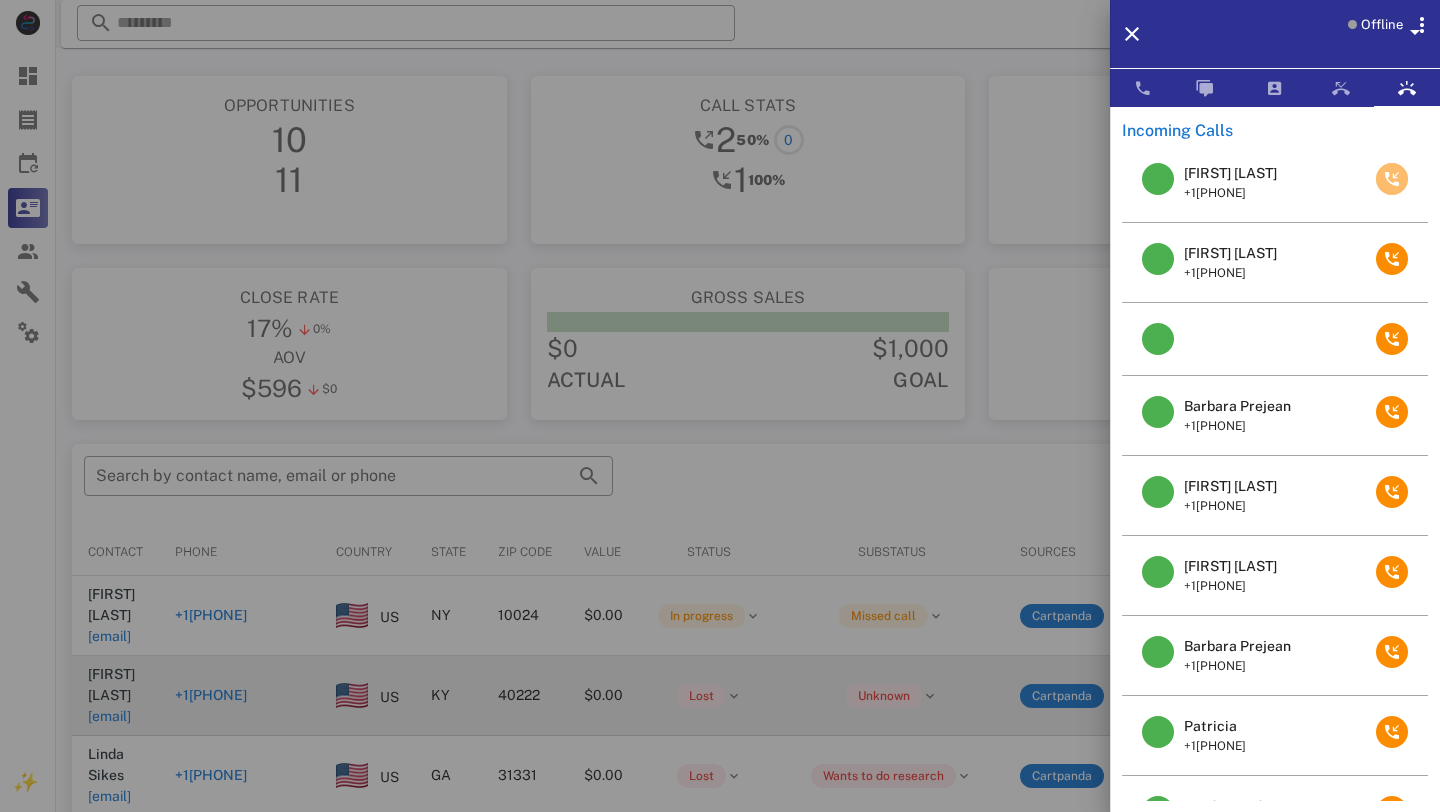 click at bounding box center [1392, 179] 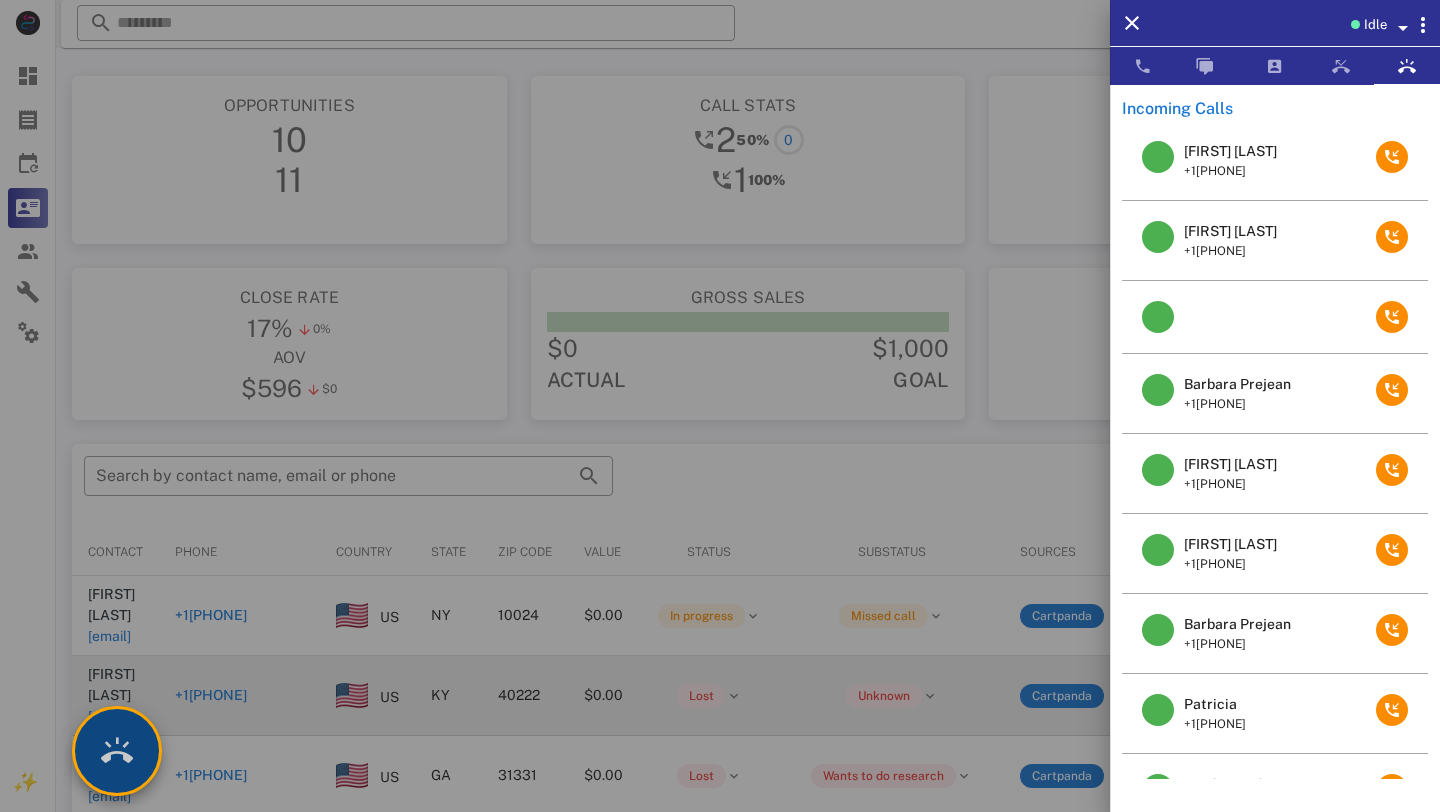 click at bounding box center [117, 751] 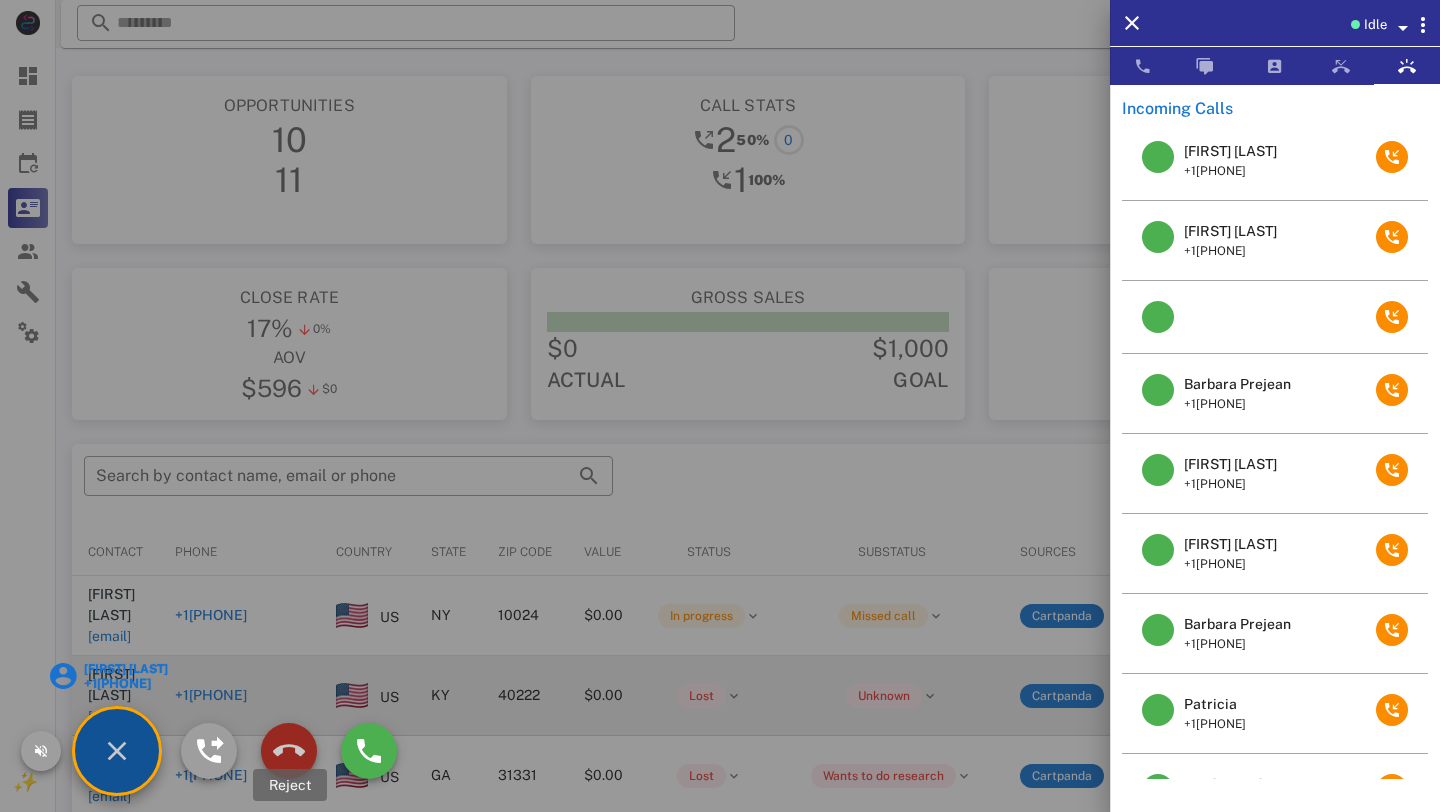 click at bounding box center [289, 751] 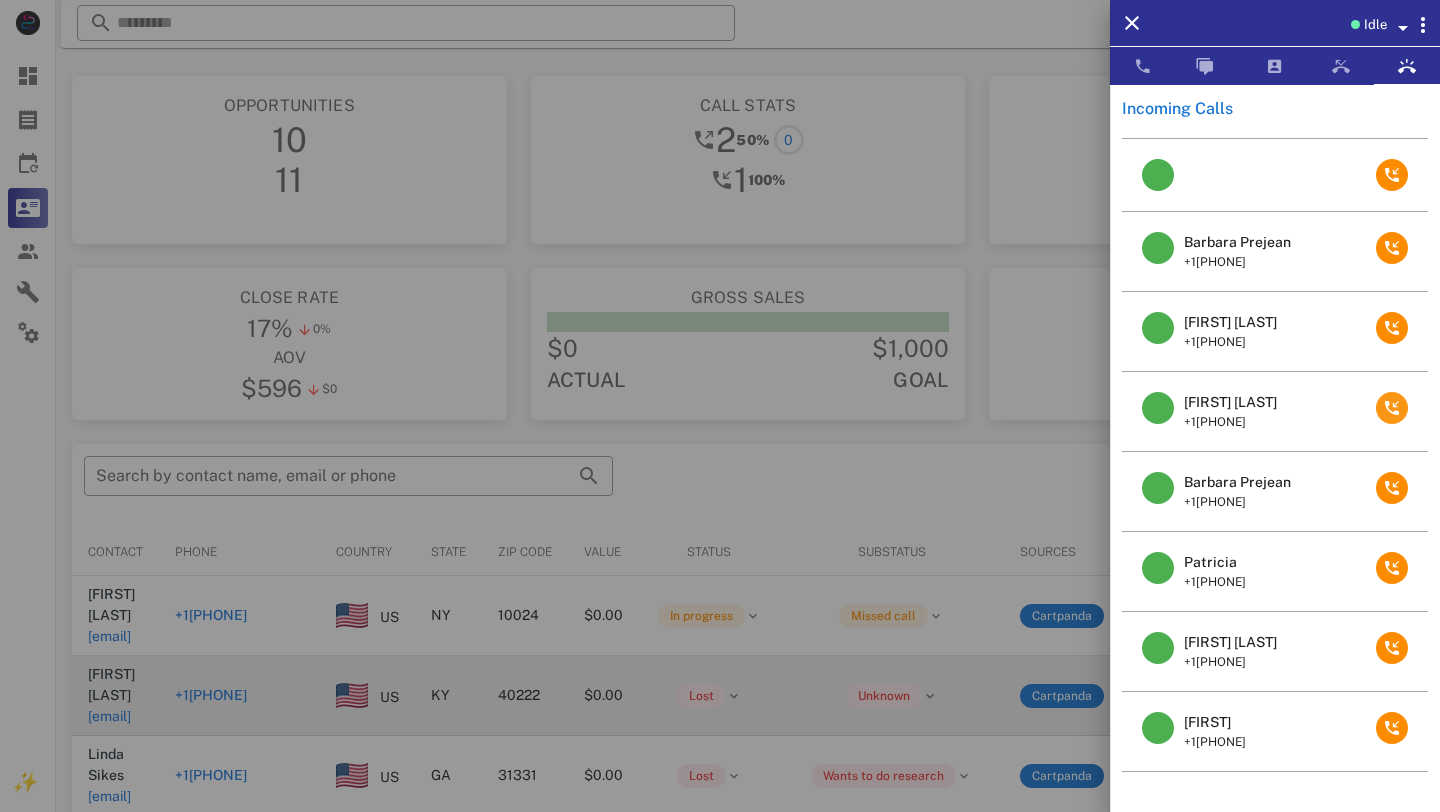 scroll, scrollTop: 145, scrollLeft: 0, axis: vertical 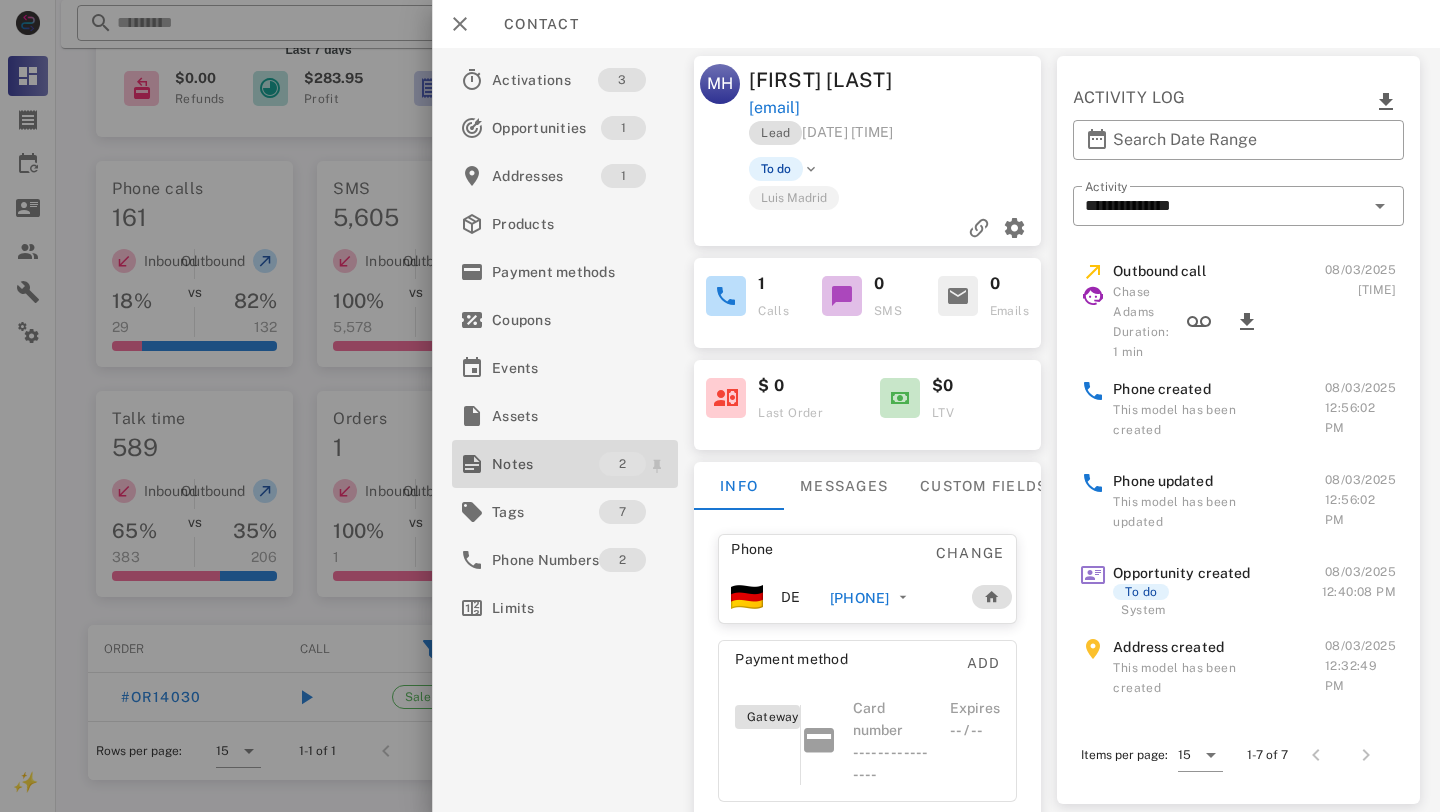 click on "Notes" at bounding box center (545, 464) 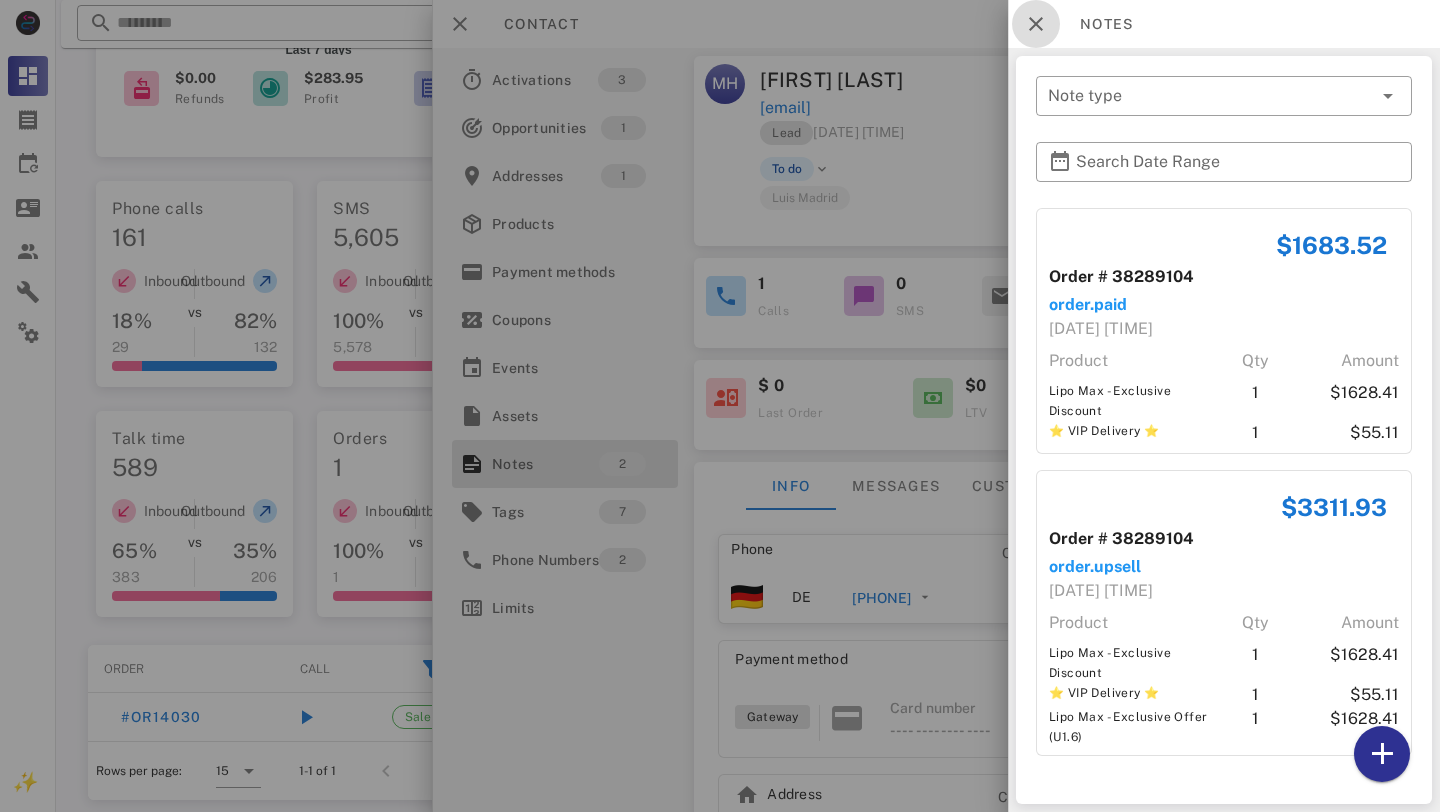 click at bounding box center [1036, 24] 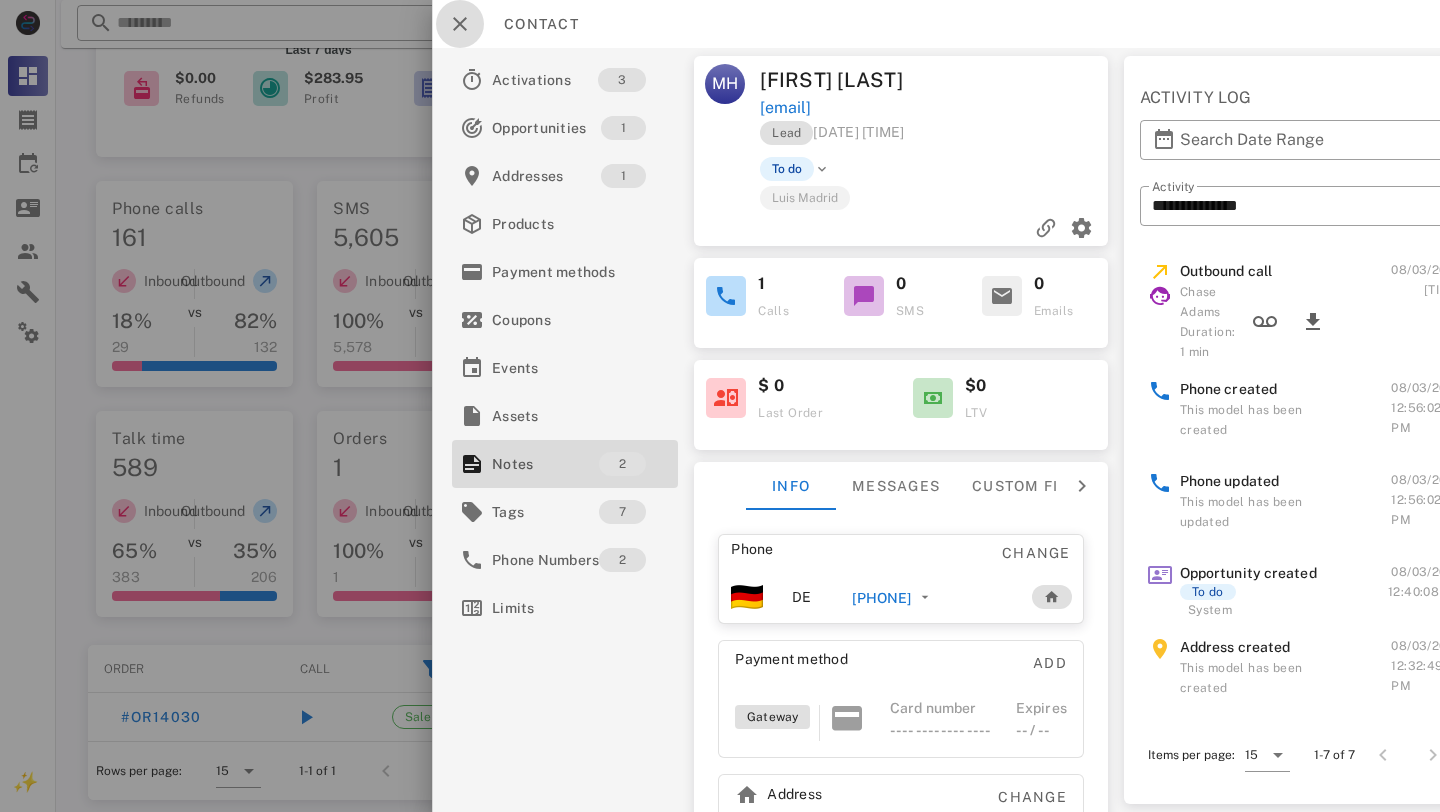 click at bounding box center (460, 24) 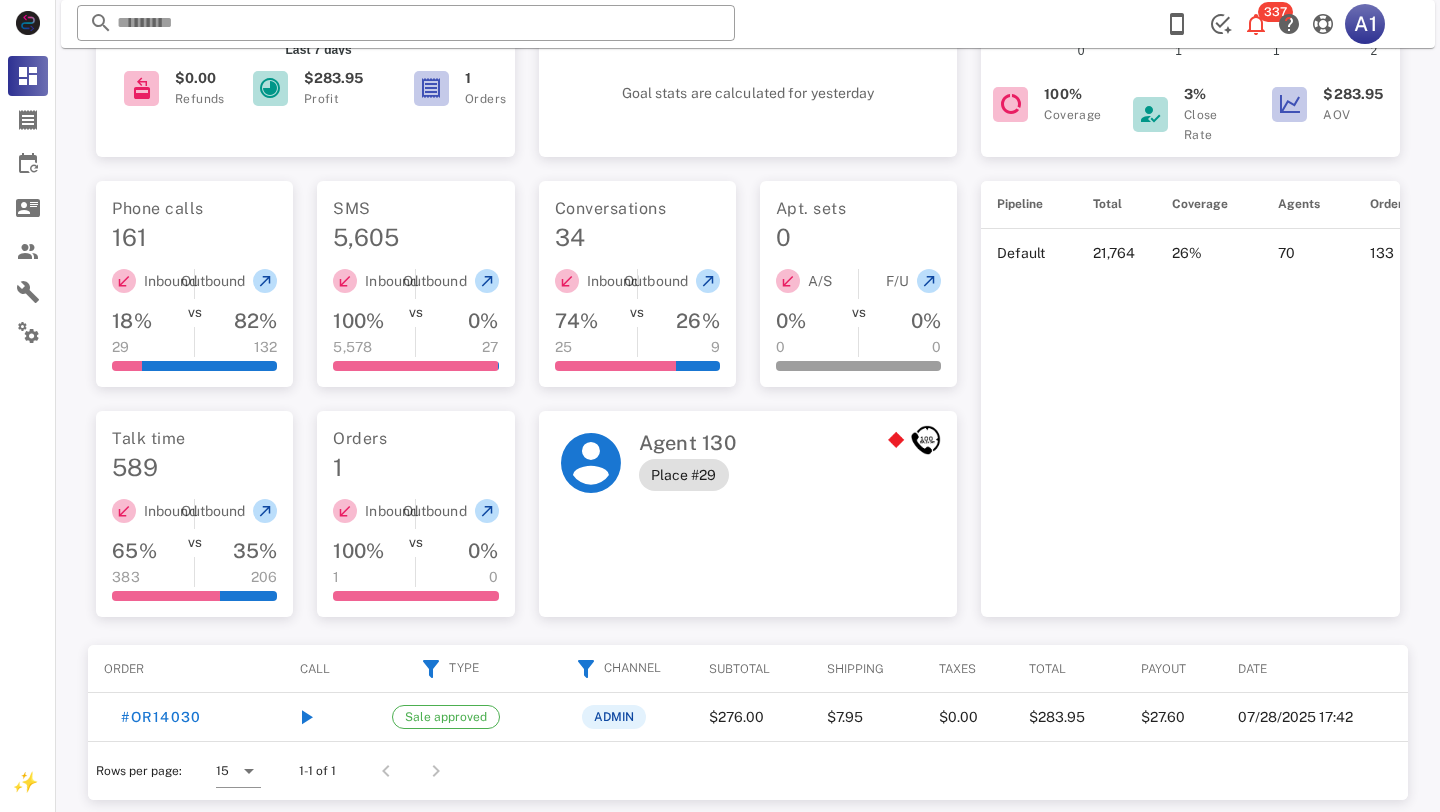 scroll, scrollTop: 0, scrollLeft: 0, axis: both 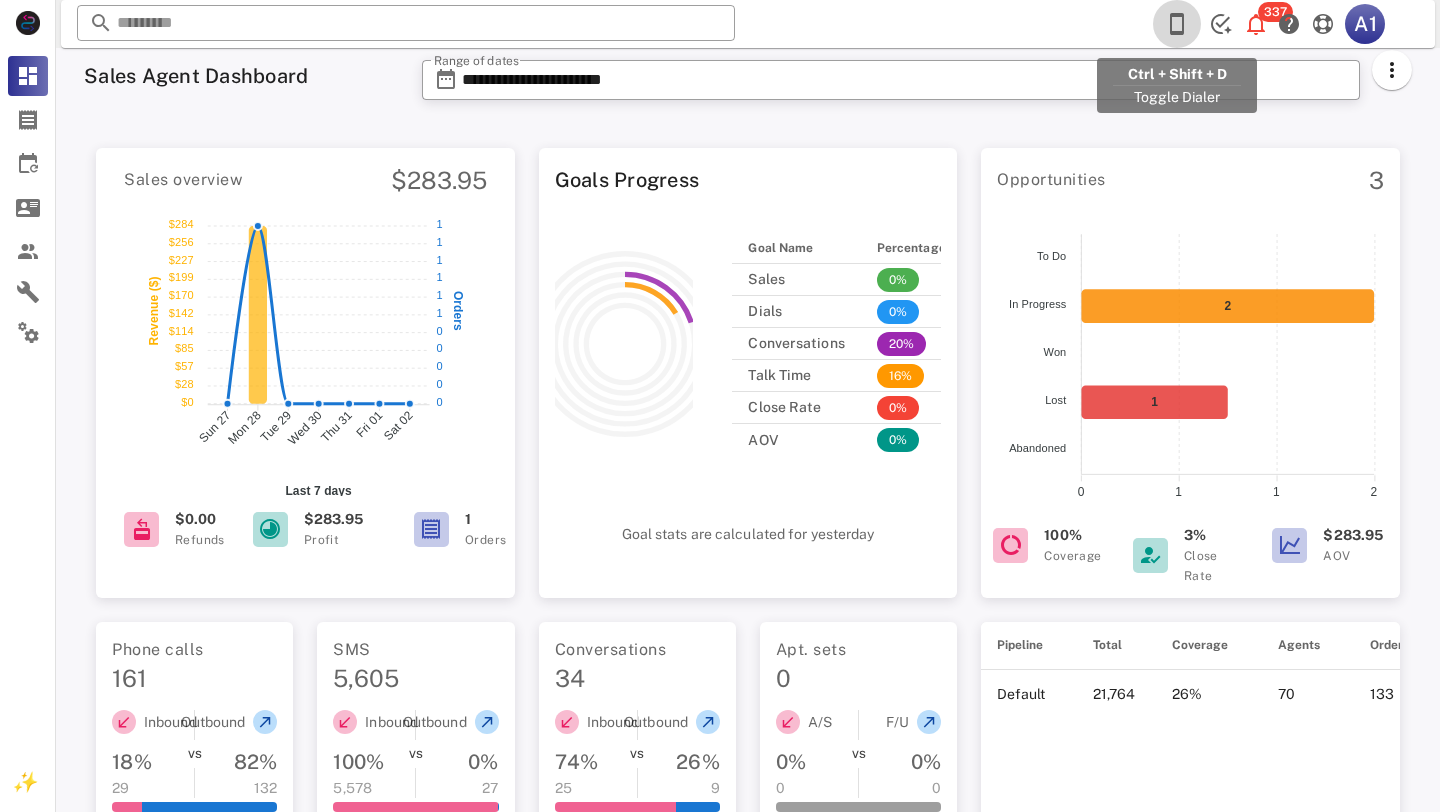 click at bounding box center (1177, 24) 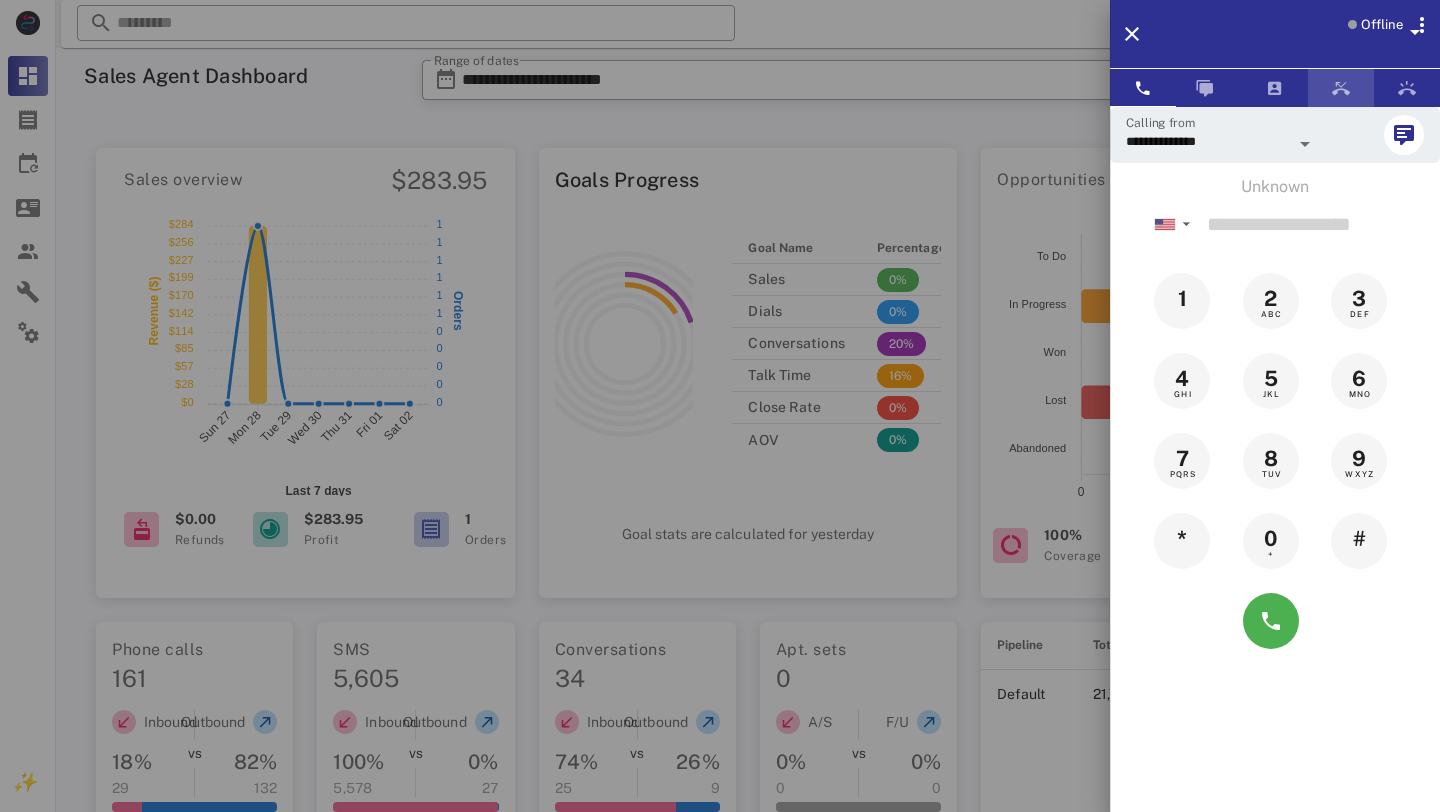 click at bounding box center (1341, 88) 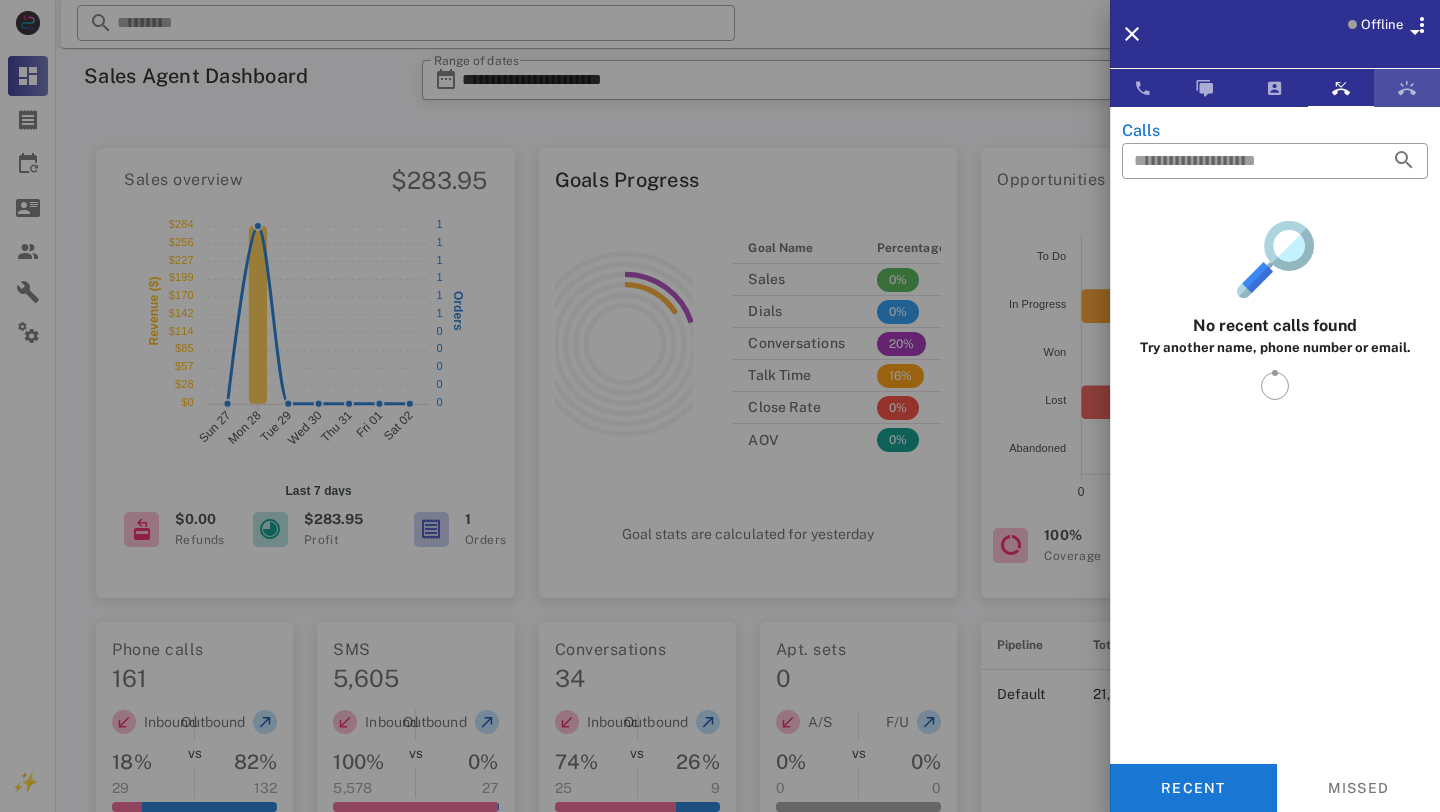 click at bounding box center (1407, 88) 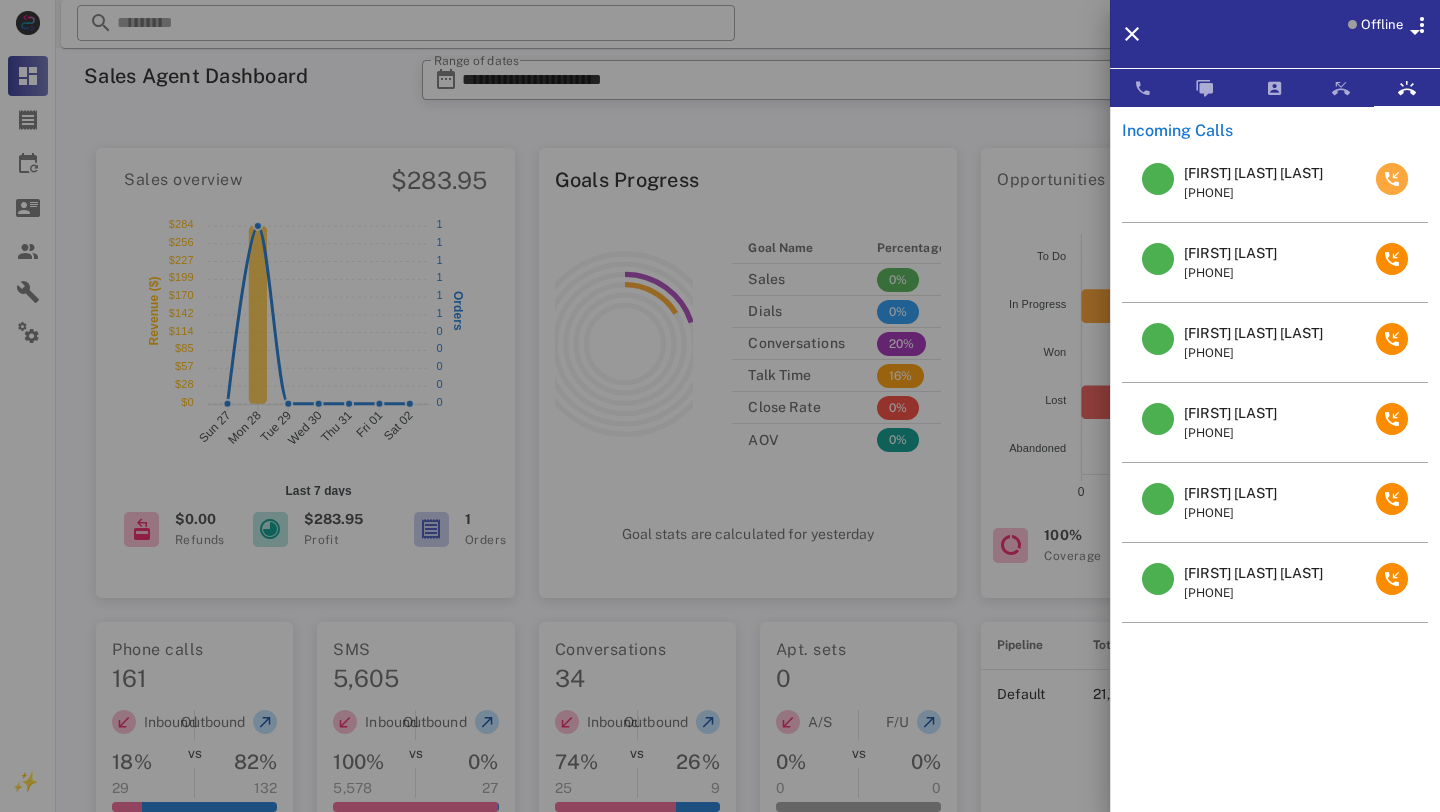 click at bounding box center (1392, 179) 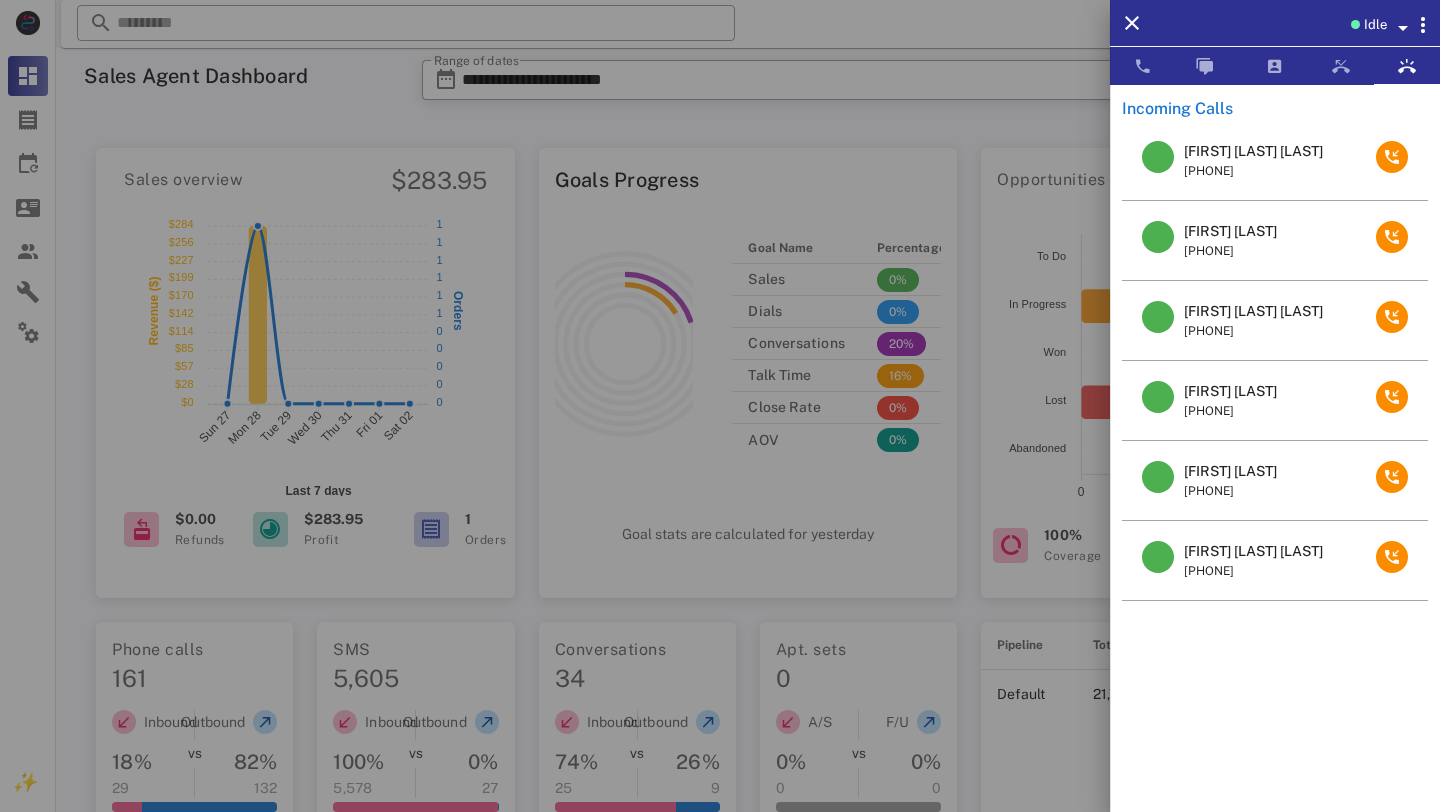 click at bounding box center (1403, 28) 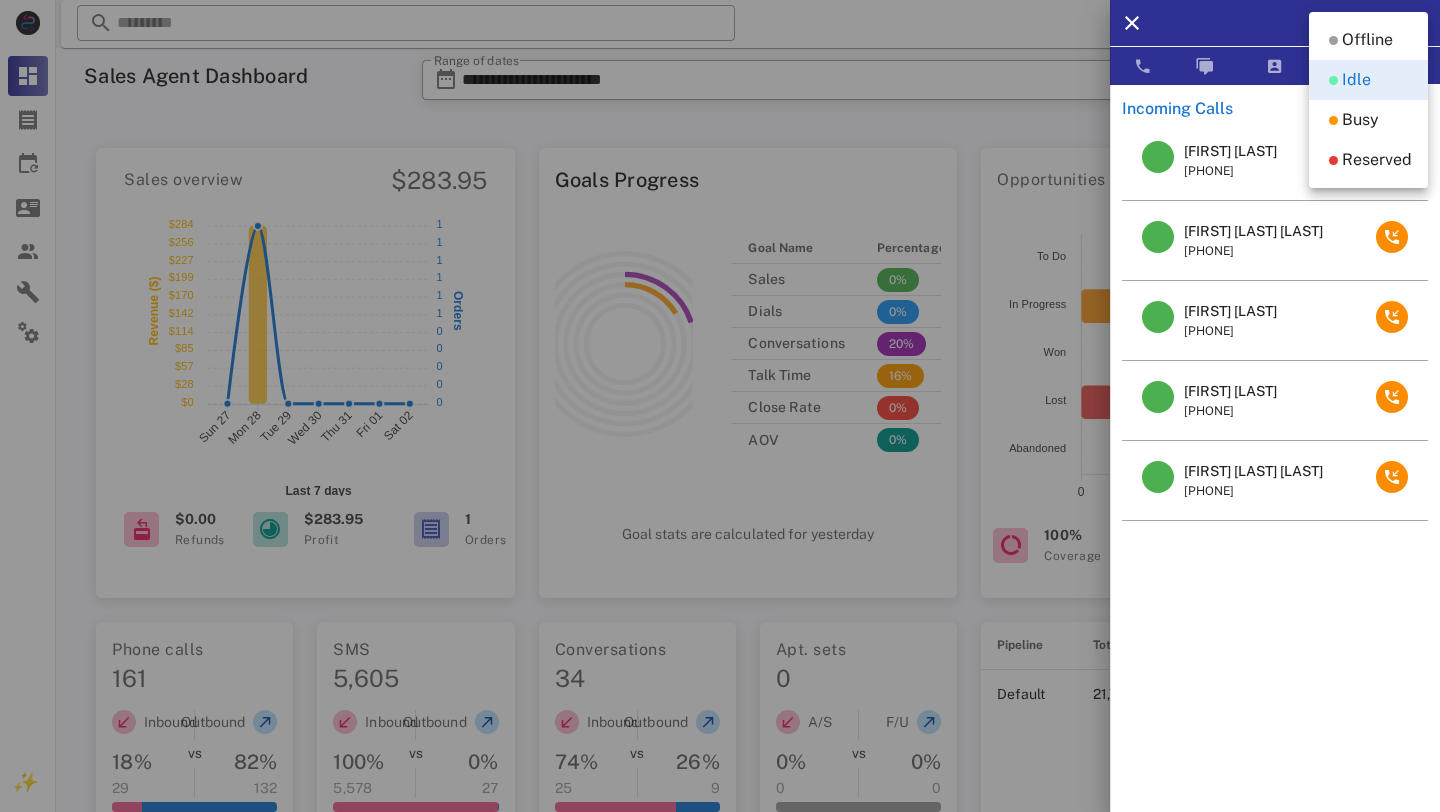 click on "Idle" at bounding box center [1305, 23] 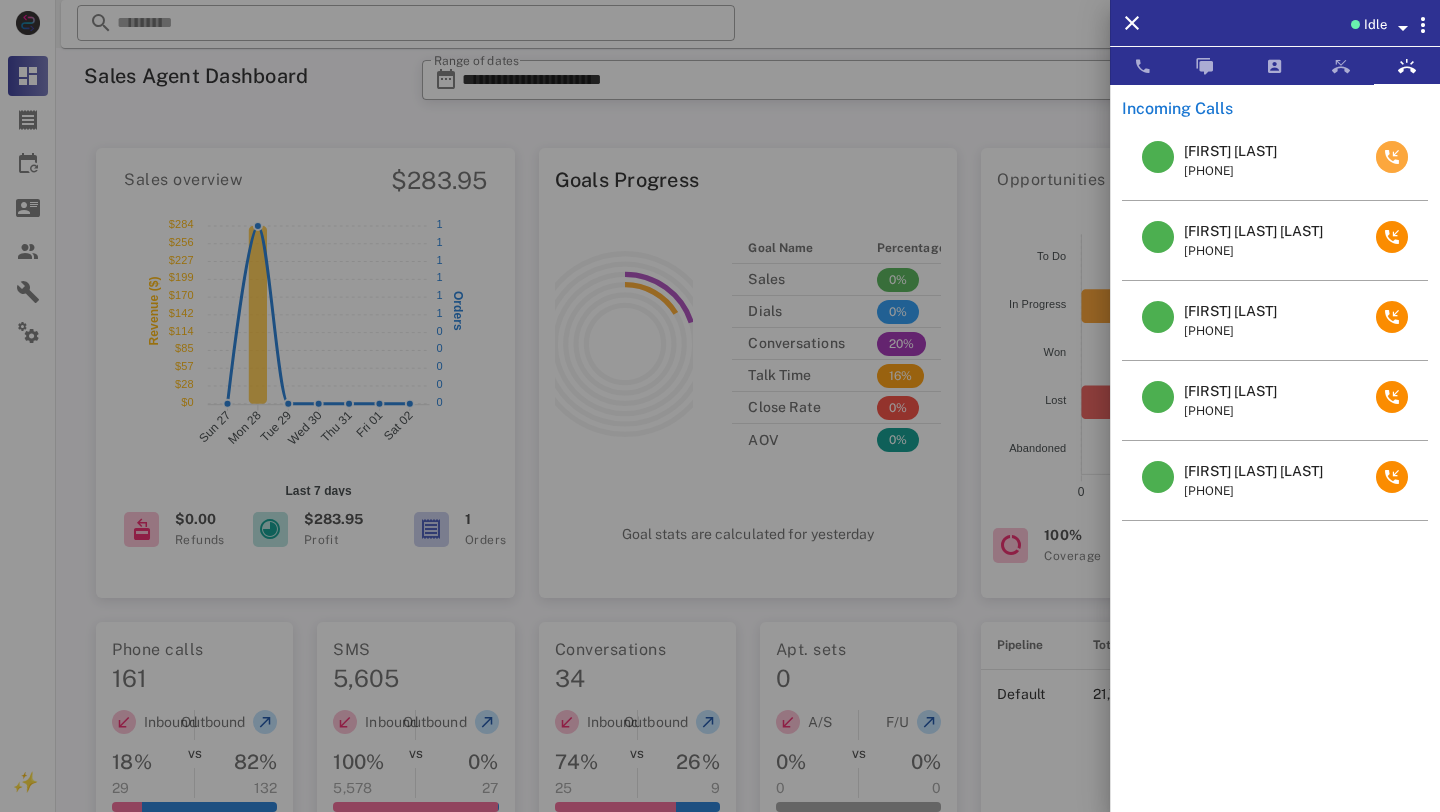 click at bounding box center [1392, 157] 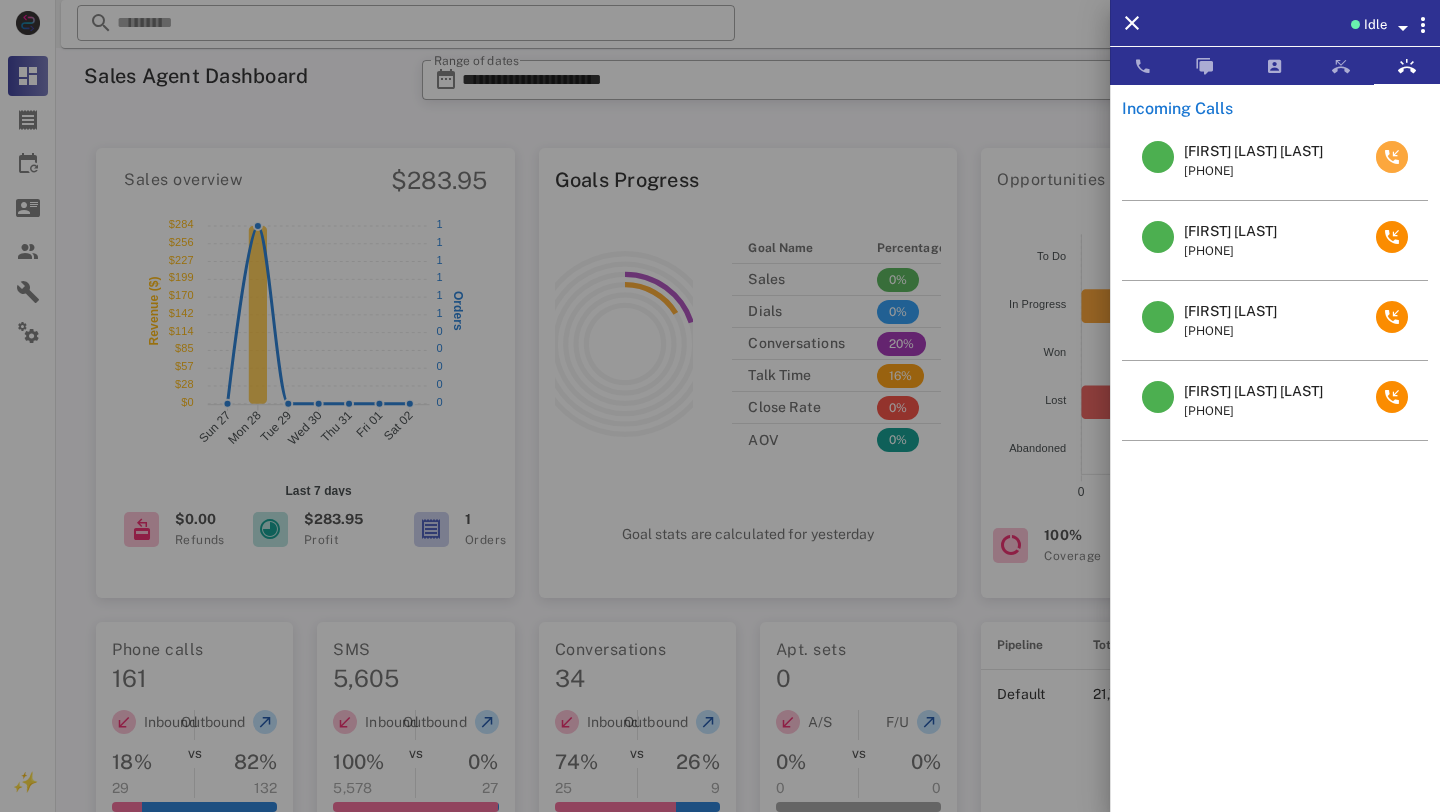 click at bounding box center (1392, 157) 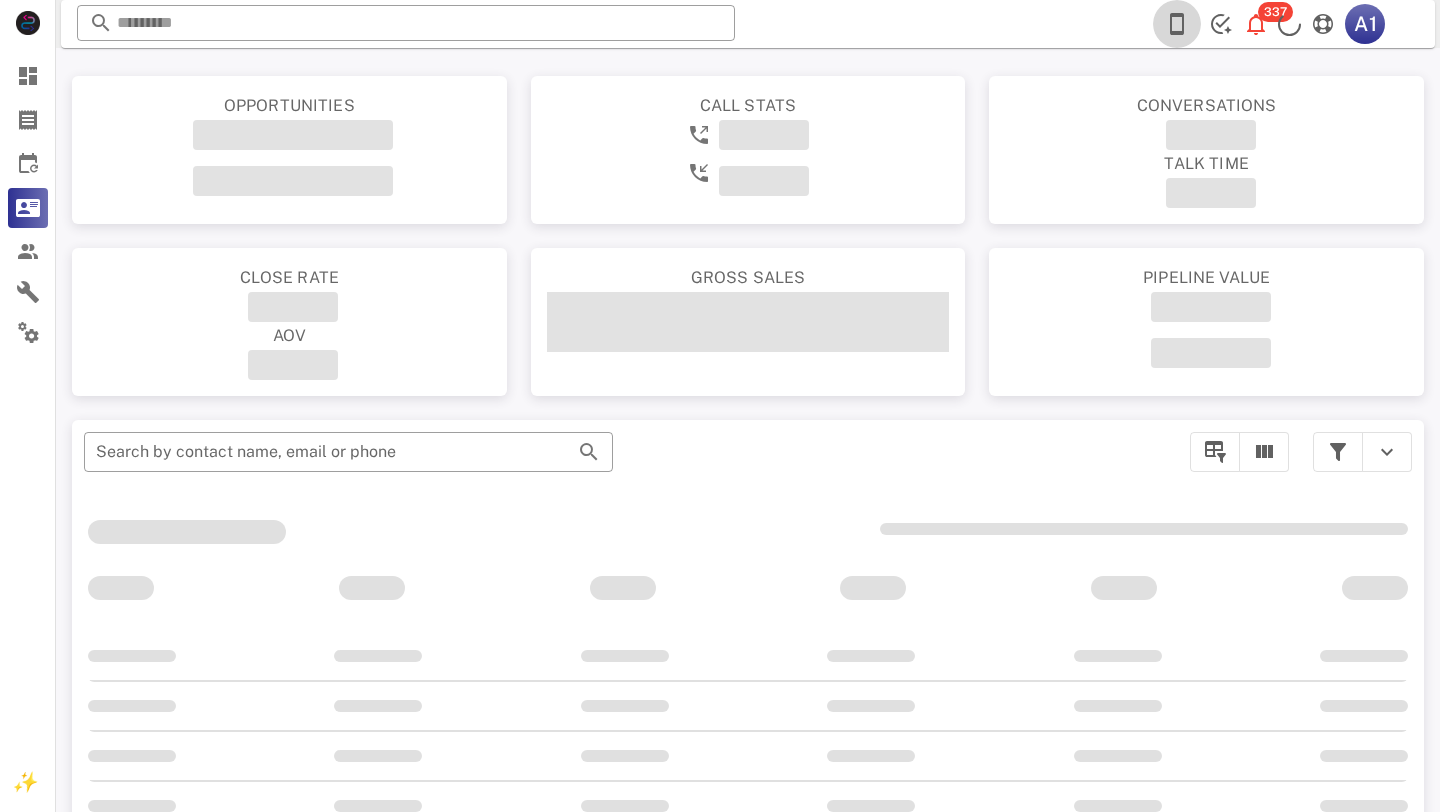 click at bounding box center [1177, 24] 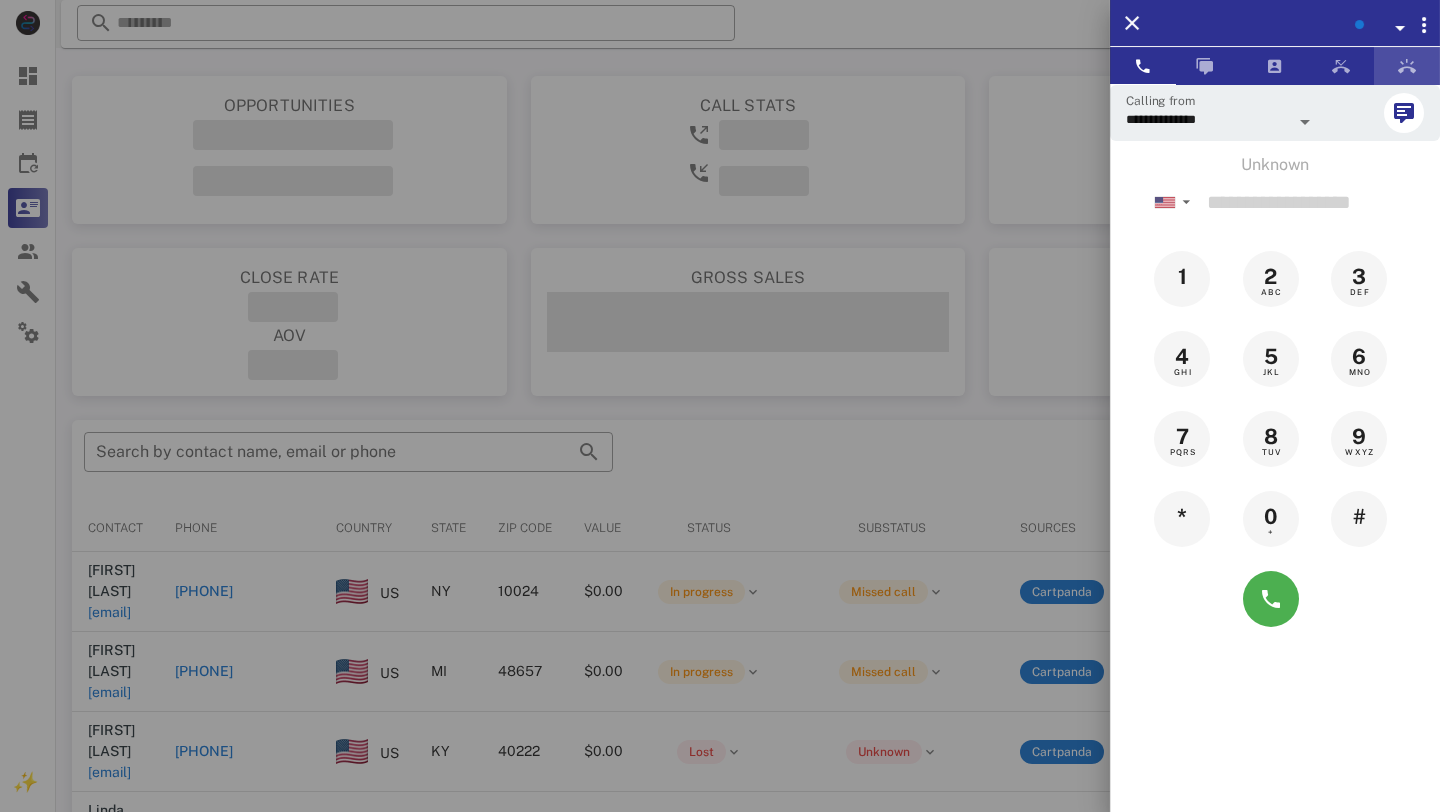 click at bounding box center [1407, 66] 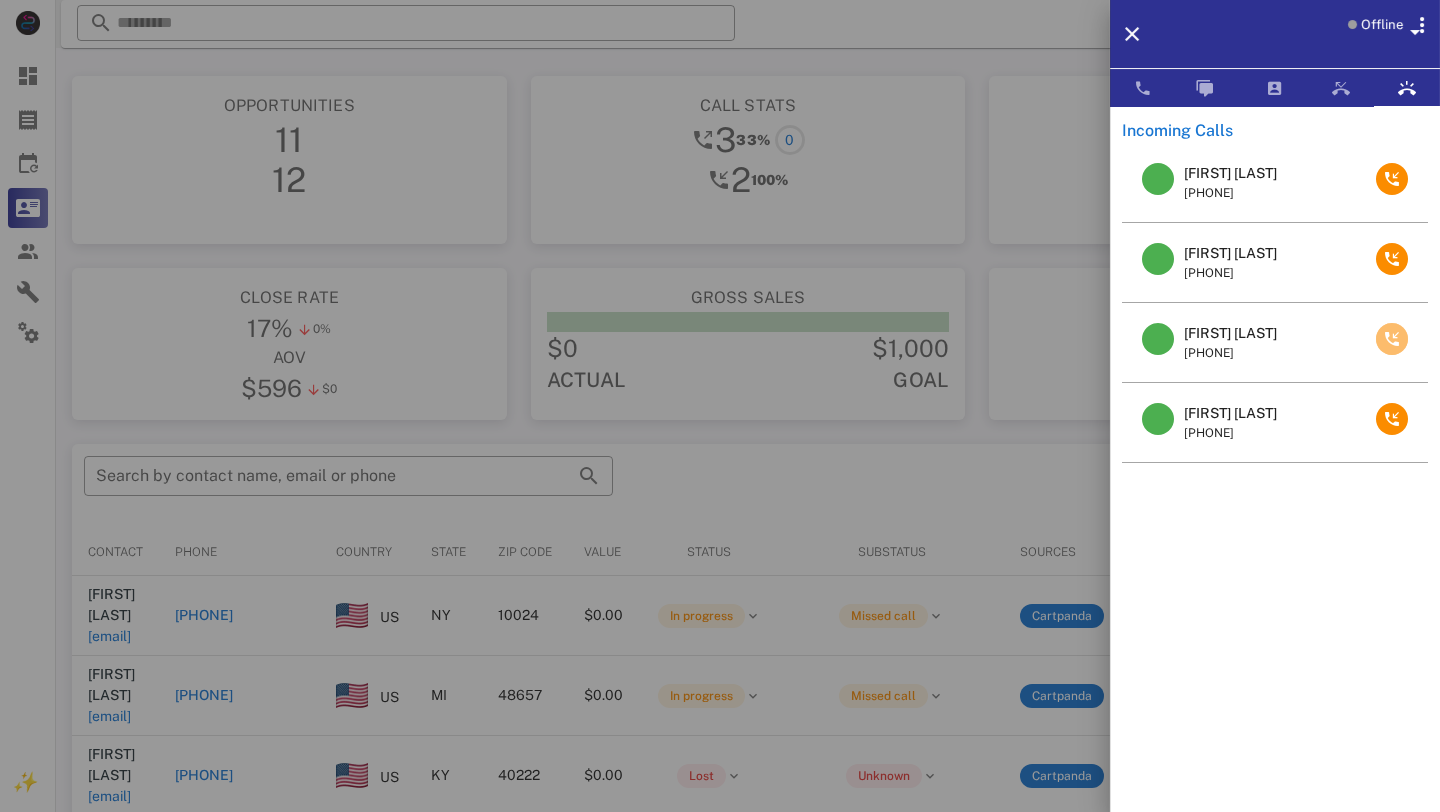 click at bounding box center [1392, 339] 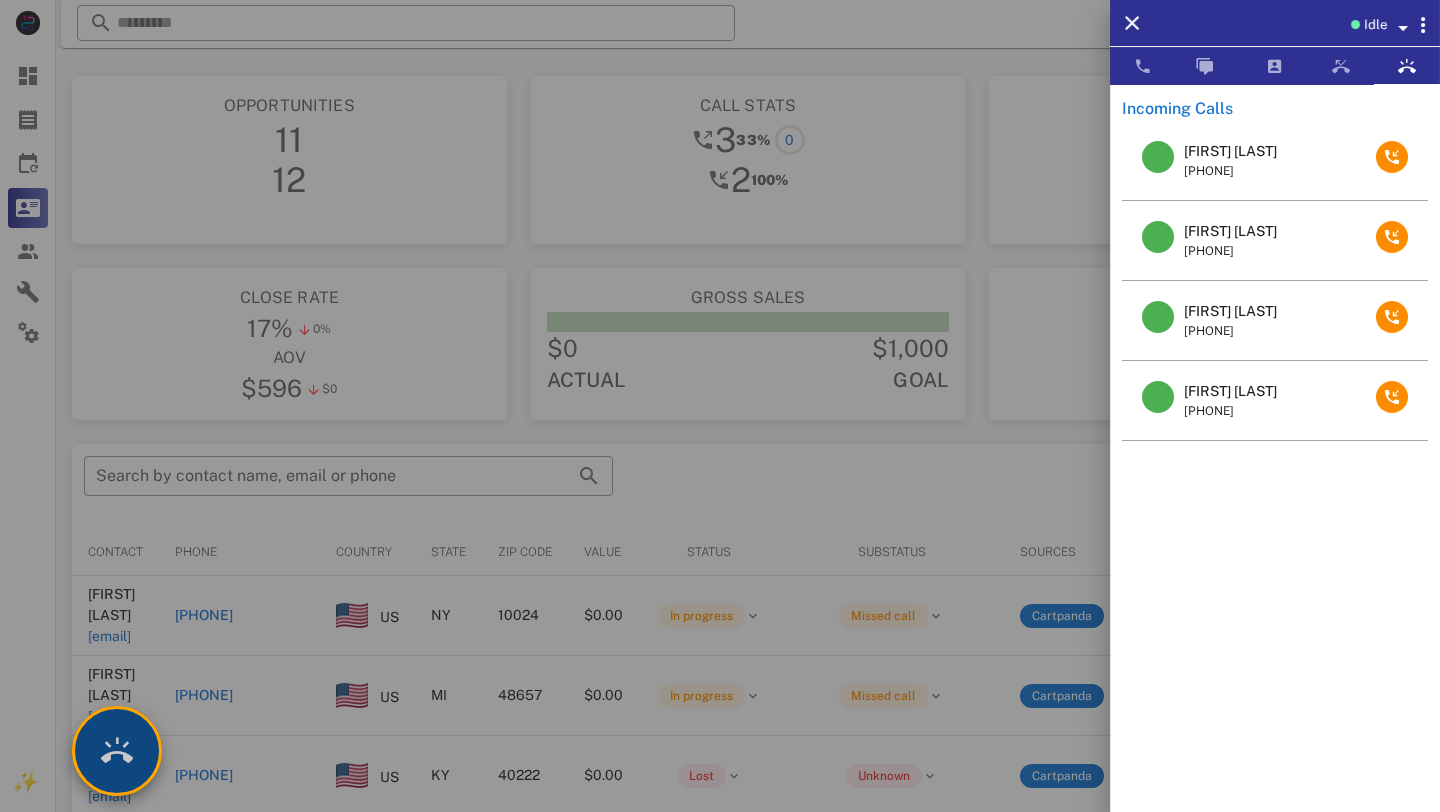 click at bounding box center [117, 751] 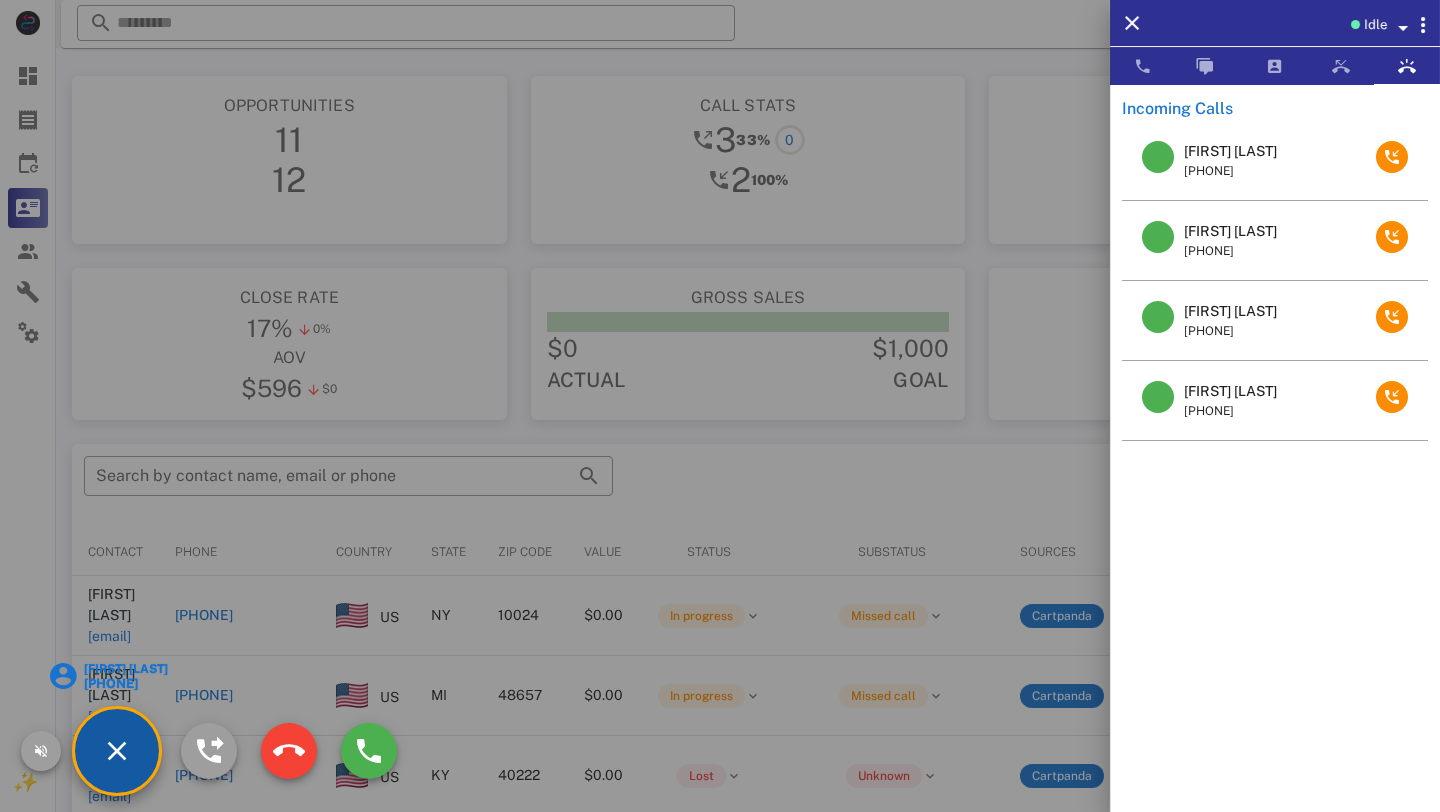 click on "[FIRST] [LAST] [LAST]" at bounding box center [125, 669] 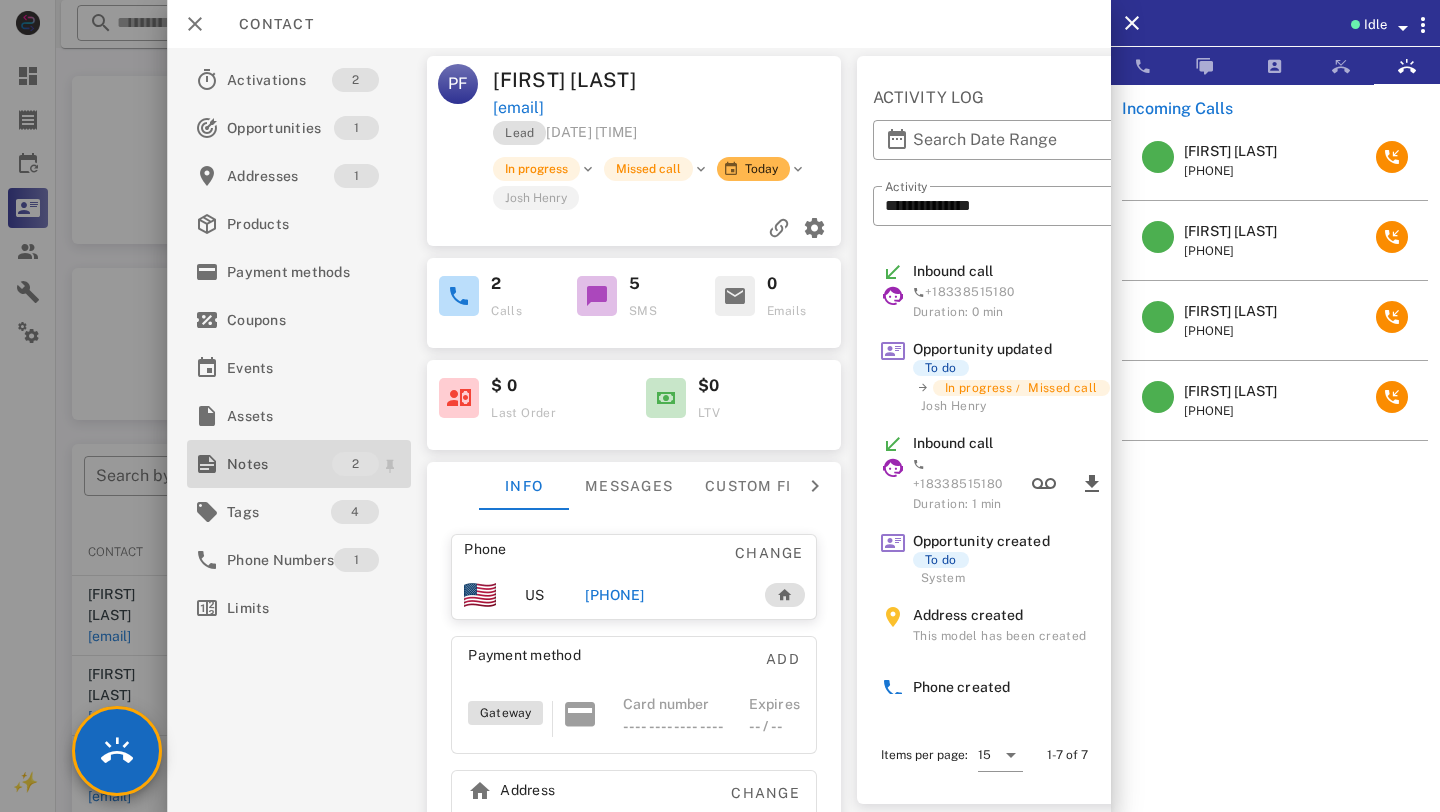 click on "Notes" at bounding box center [279, 464] 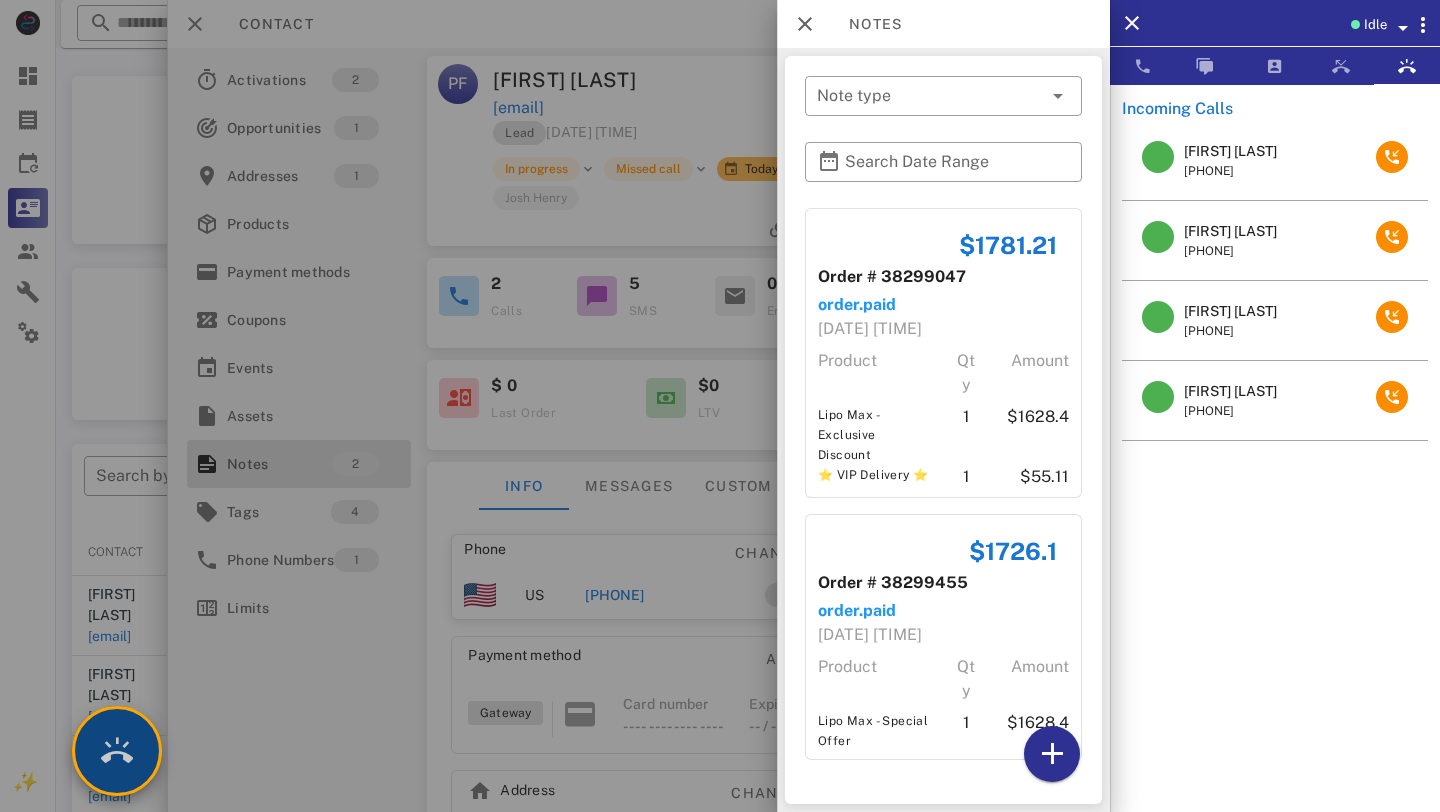 click at bounding box center [117, 751] 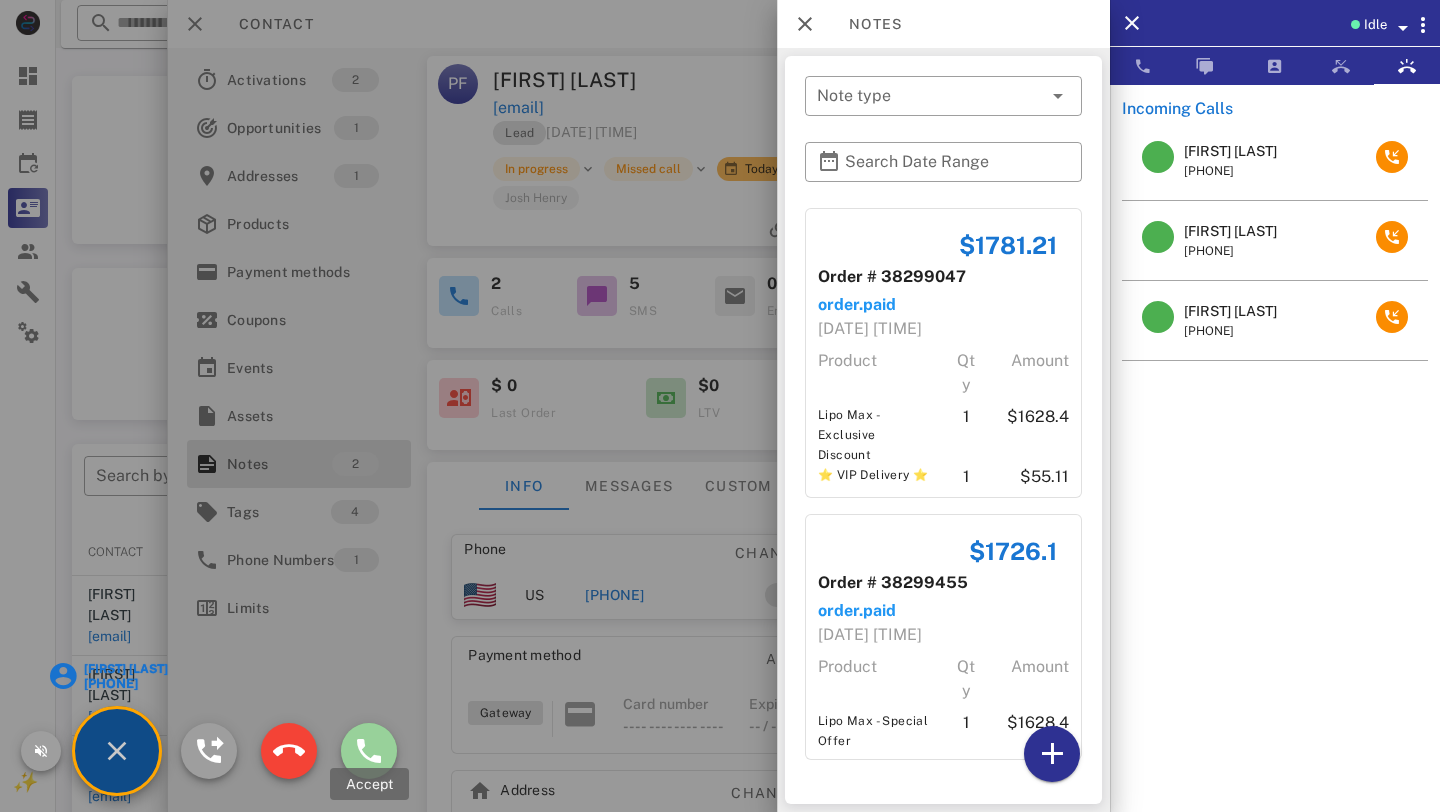 click at bounding box center [369, 751] 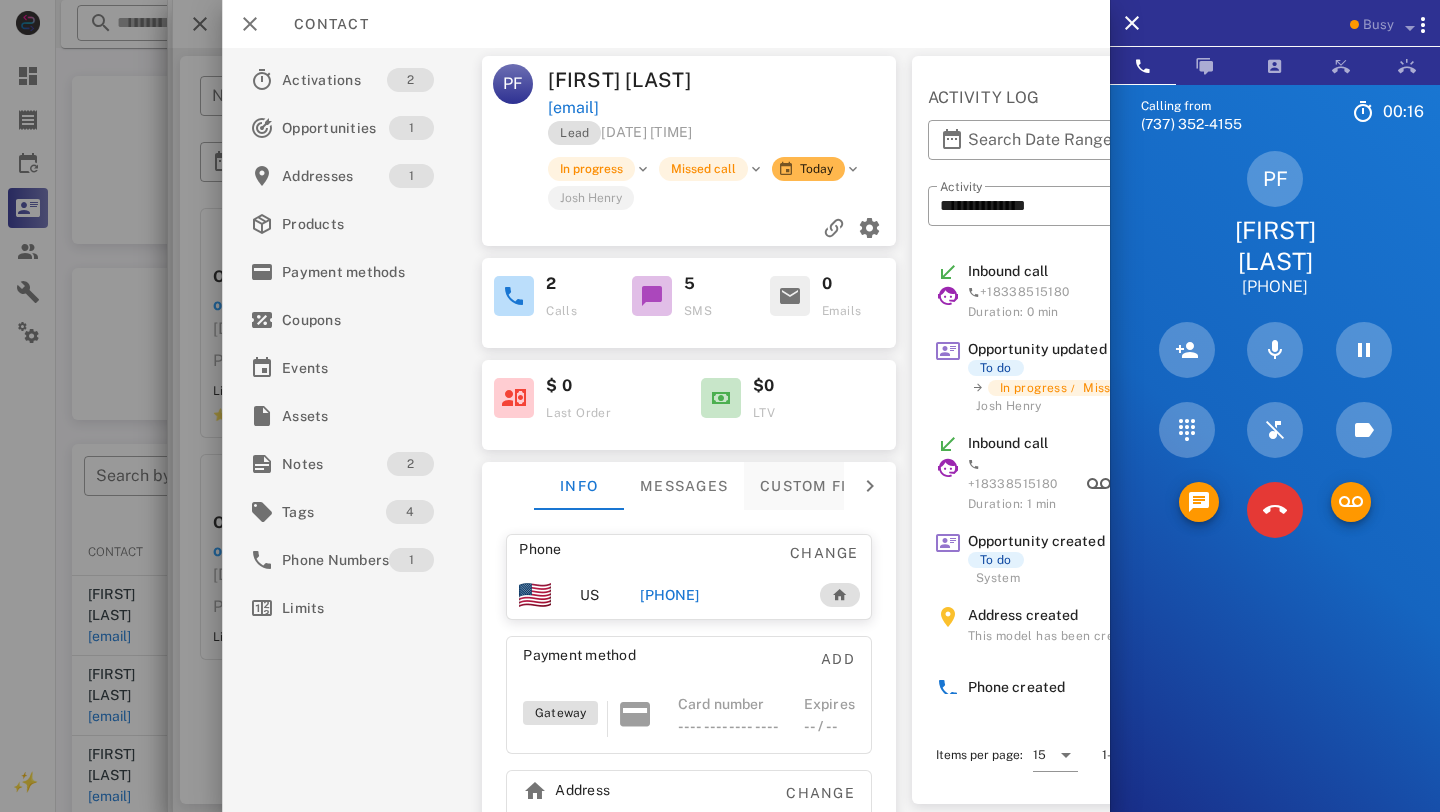 scroll, scrollTop: 143, scrollLeft: 0, axis: vertical 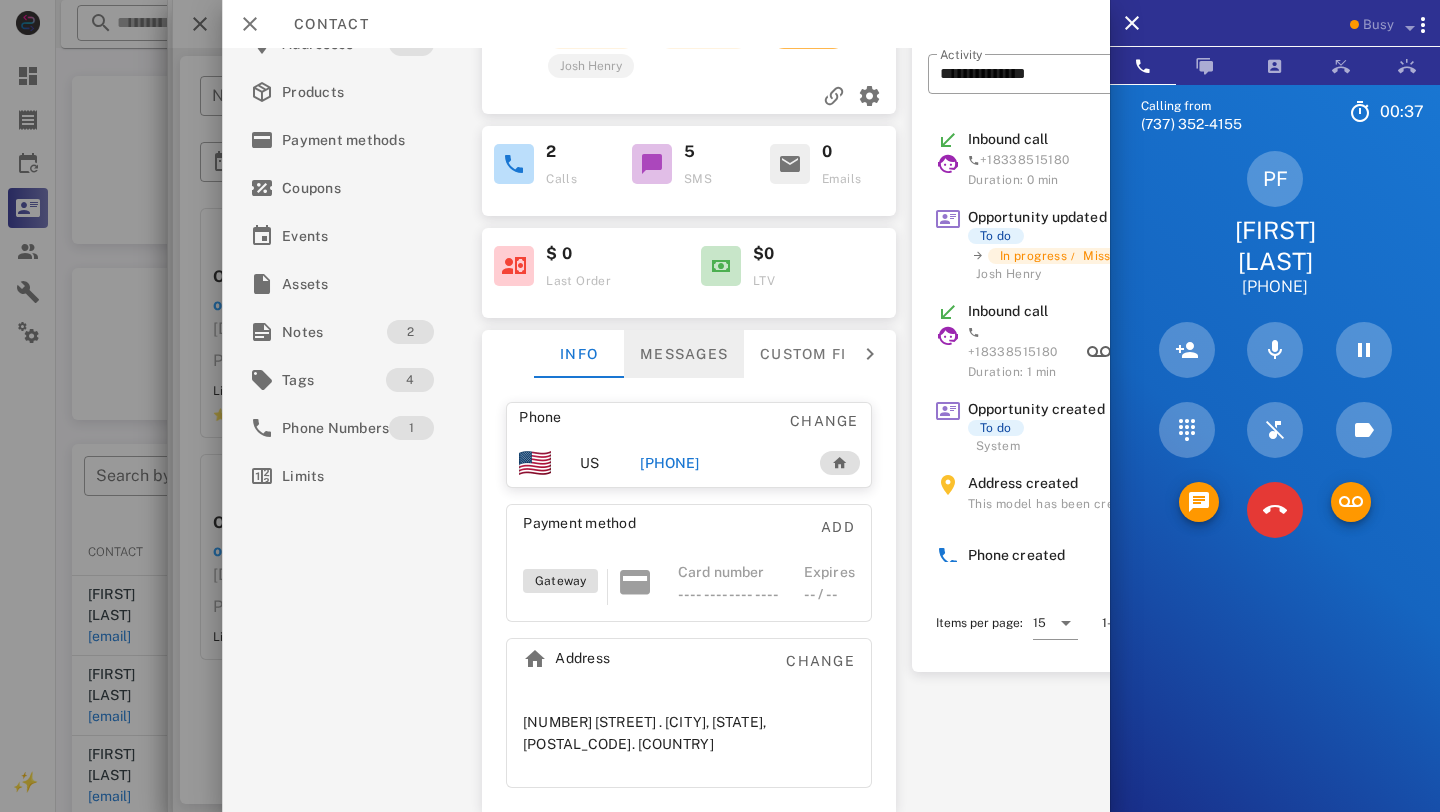 click on "Messages" at bounding box center (684, 354) 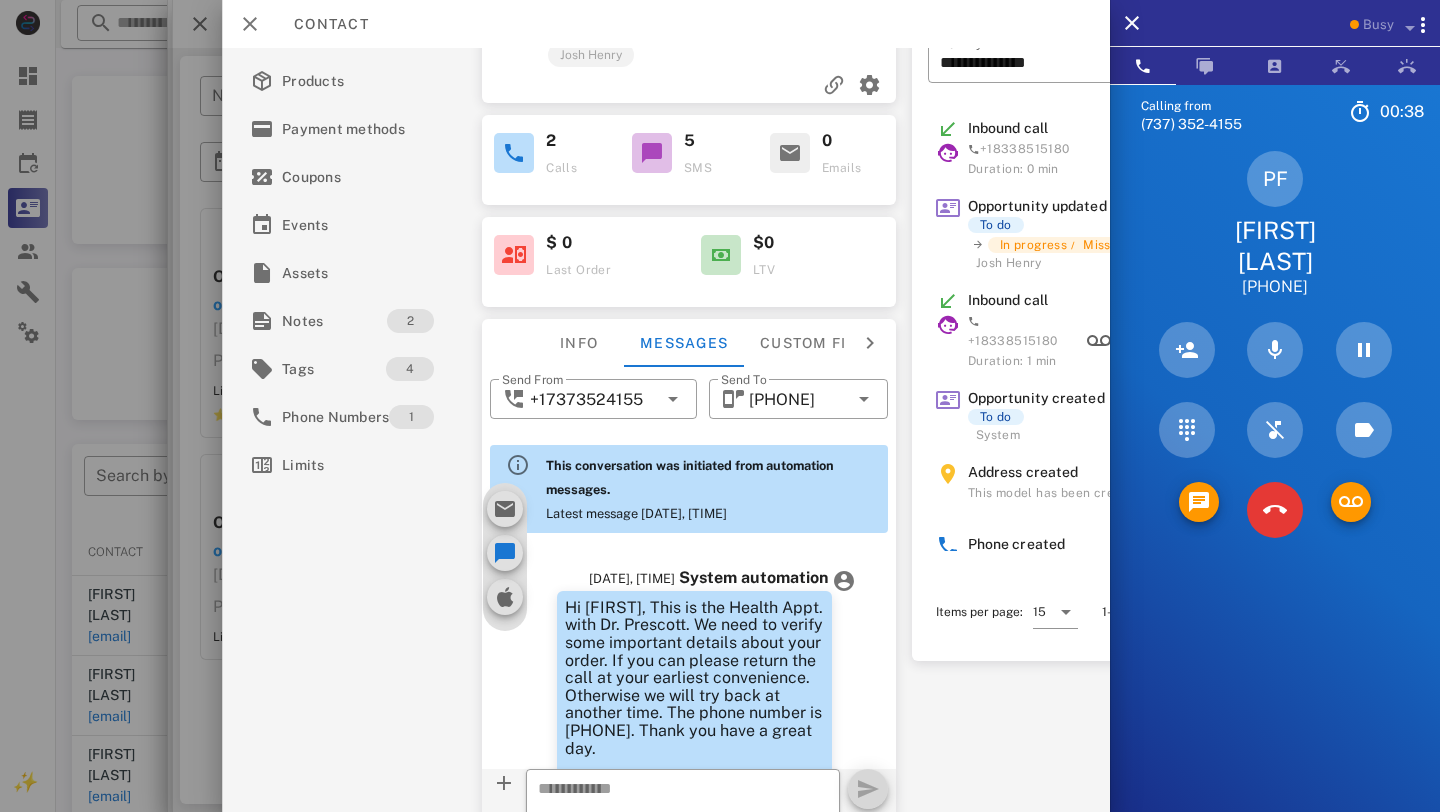 scroll, scrollTop: 595, scrollLeft: 0, axis: vertical 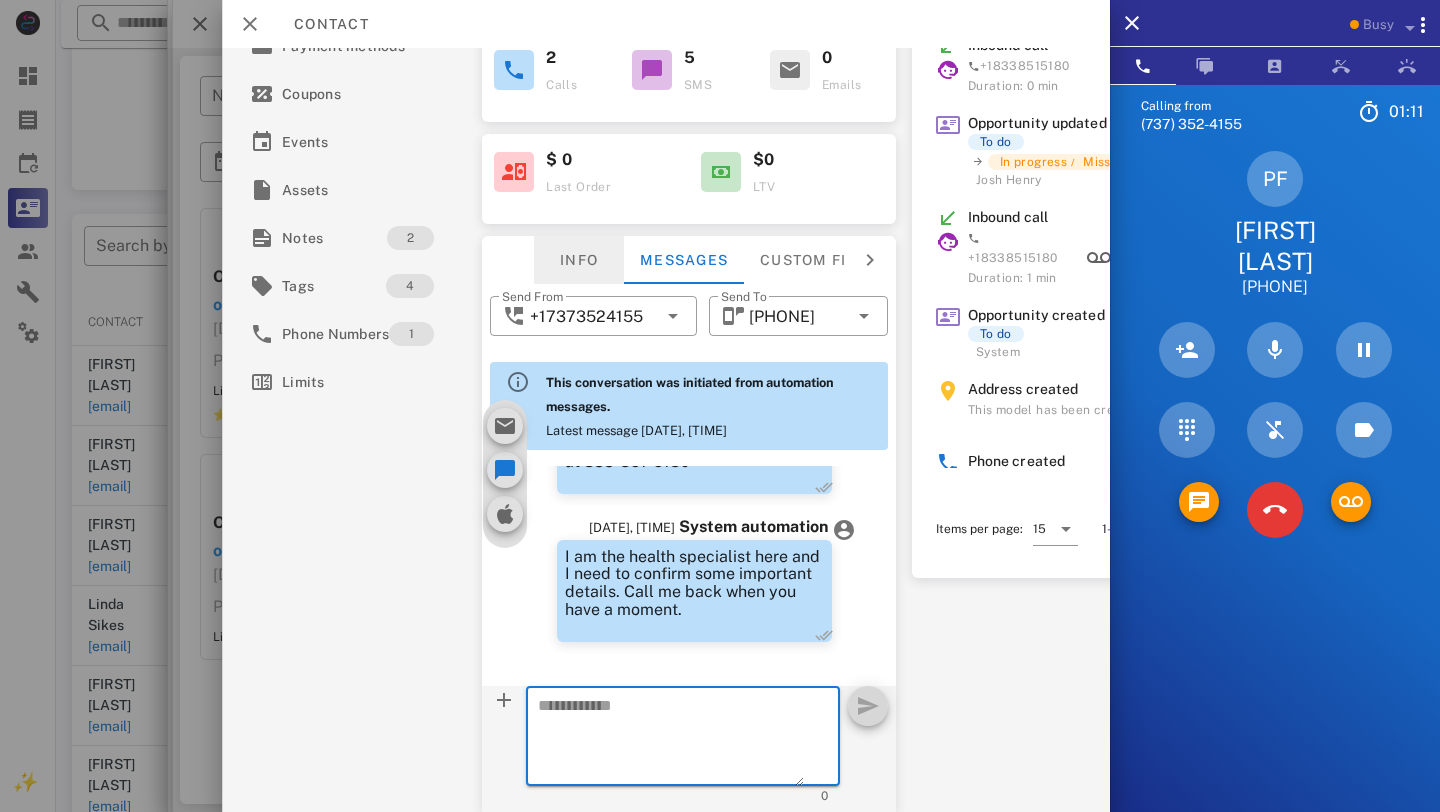click on "Info" at bounding box center [579, 260] 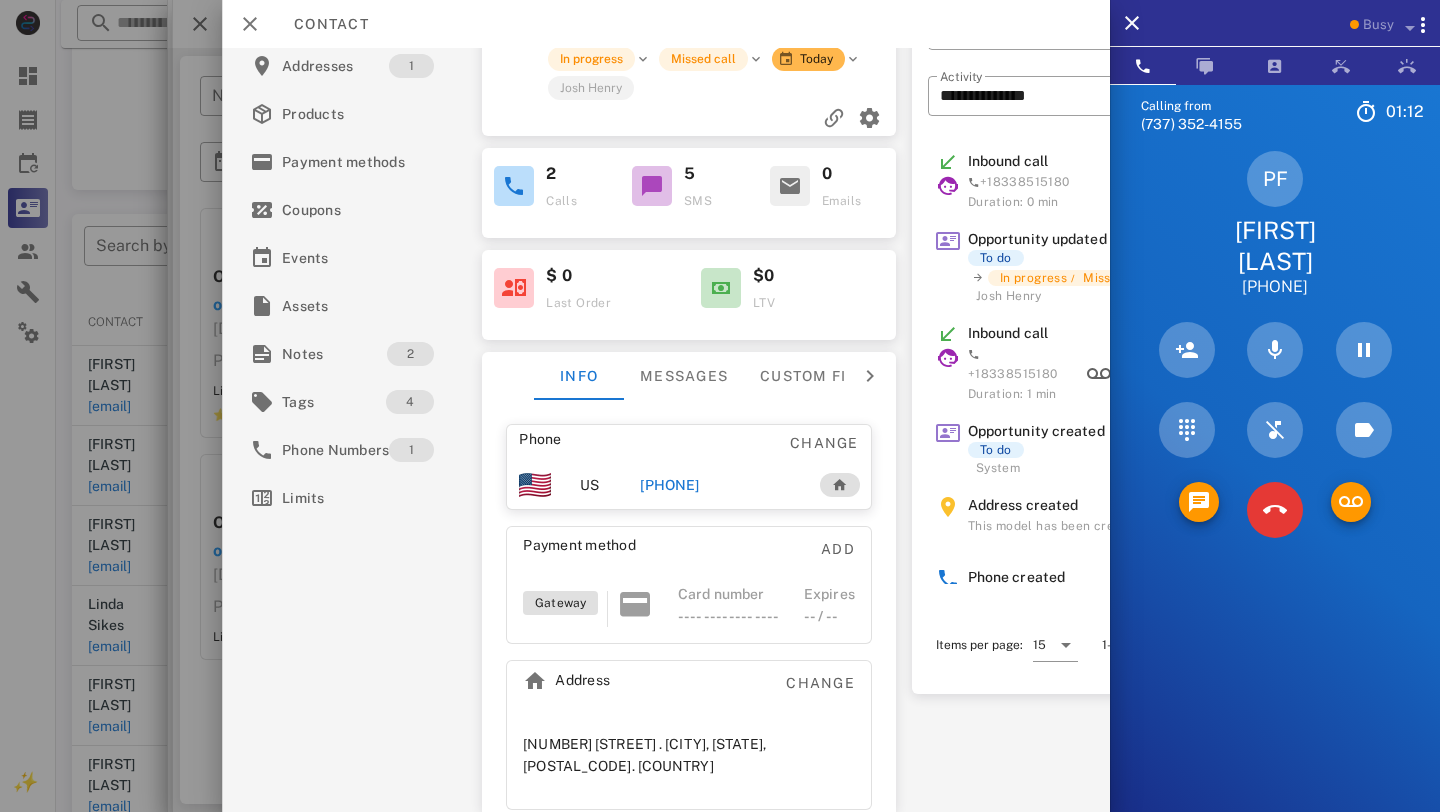 scroll, scrollTop: 0, scrollLeft: 0, axis: both 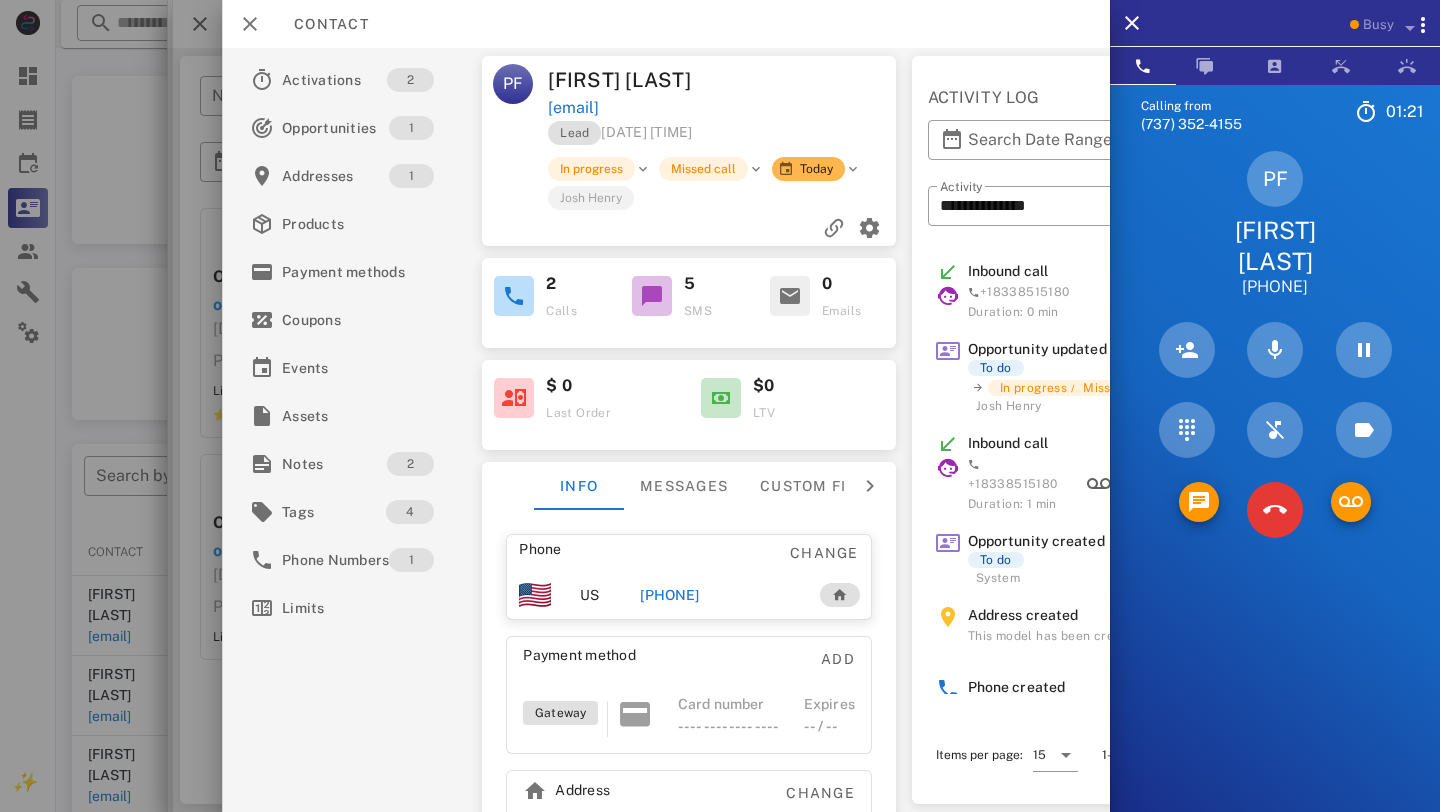 drag, startPoint x: 1228, startPoint y: 224, endPoint x: 1340, endPoint y: 288, distance: 128.99612 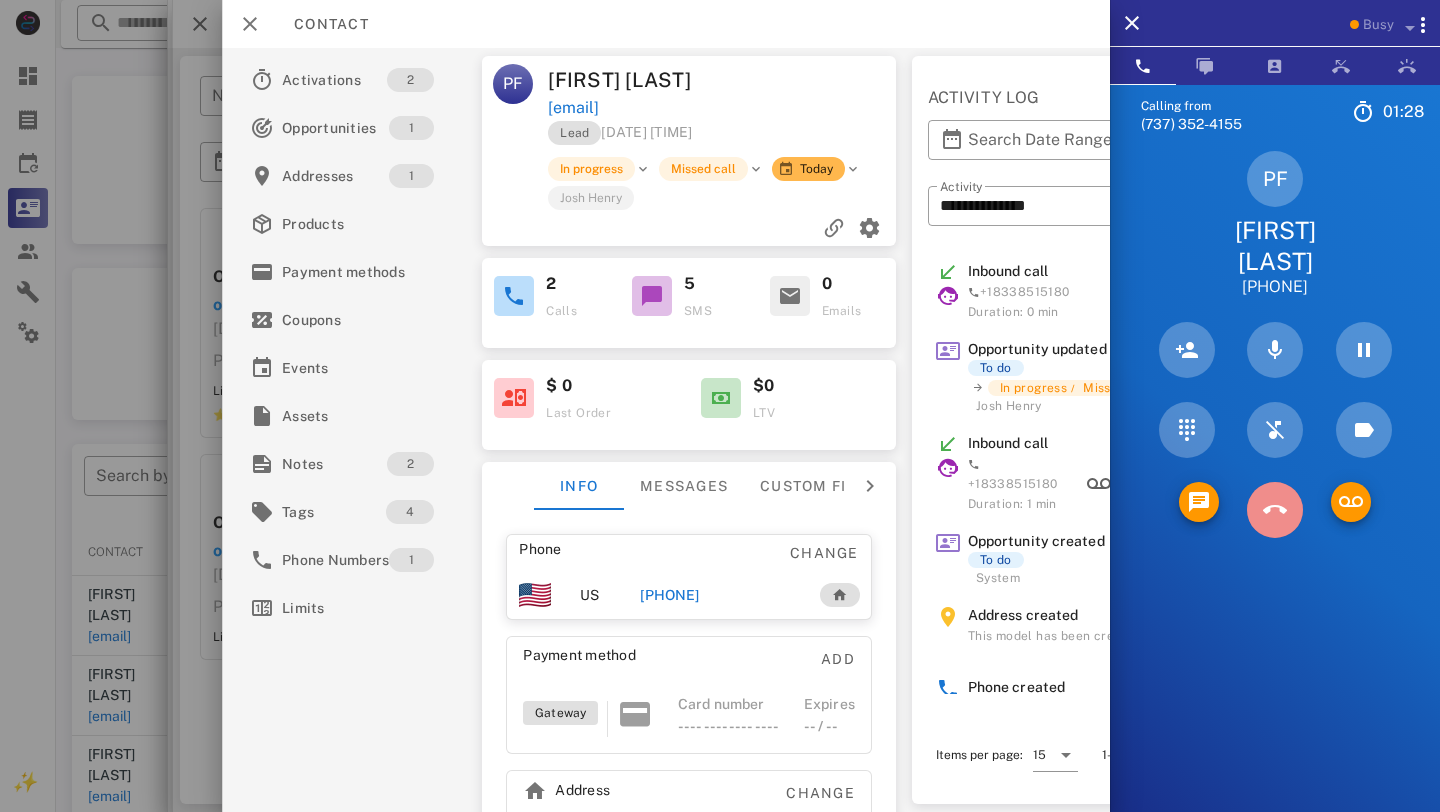 click at bounding box center [1275, 510] 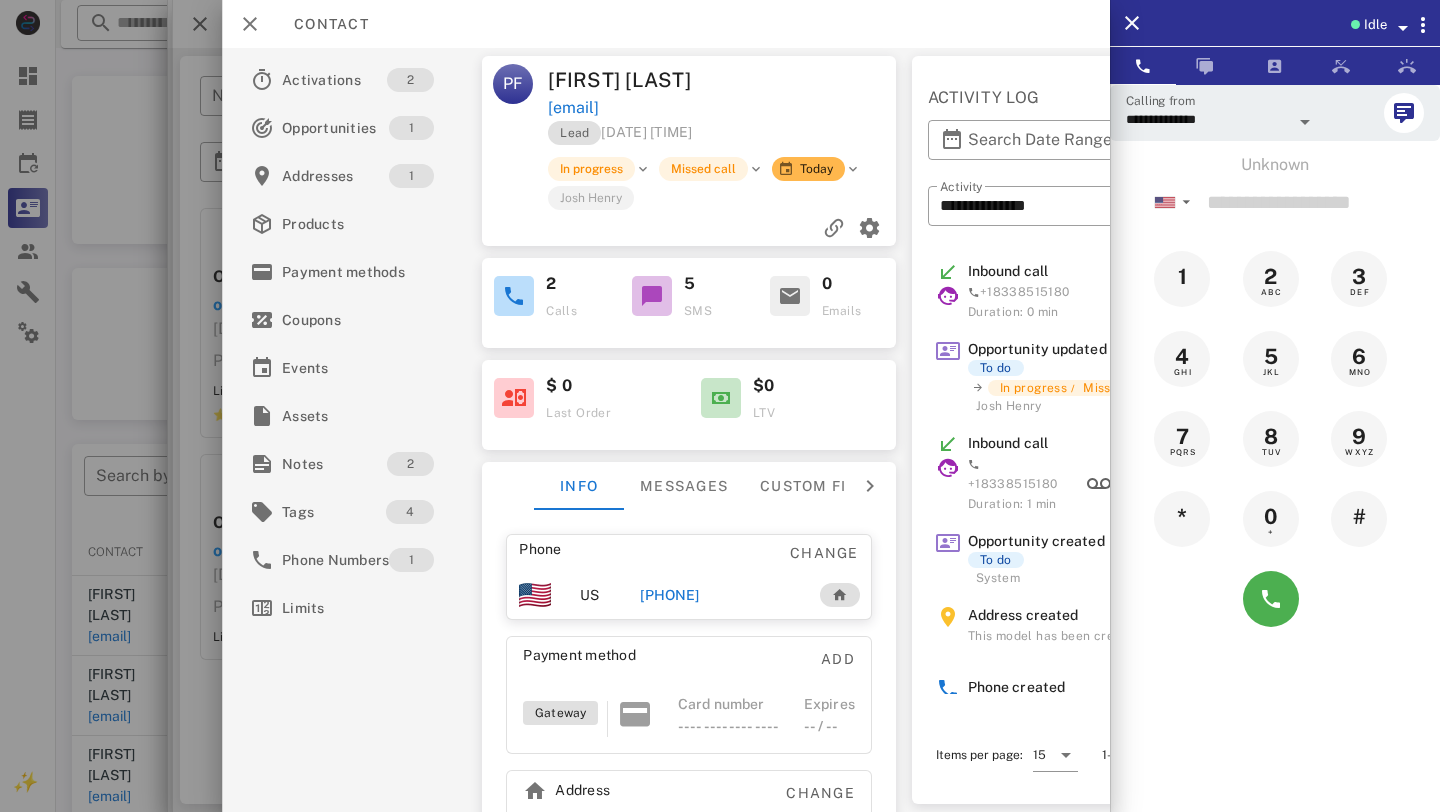 click on "Idle" at bounding box center (1275, 23) 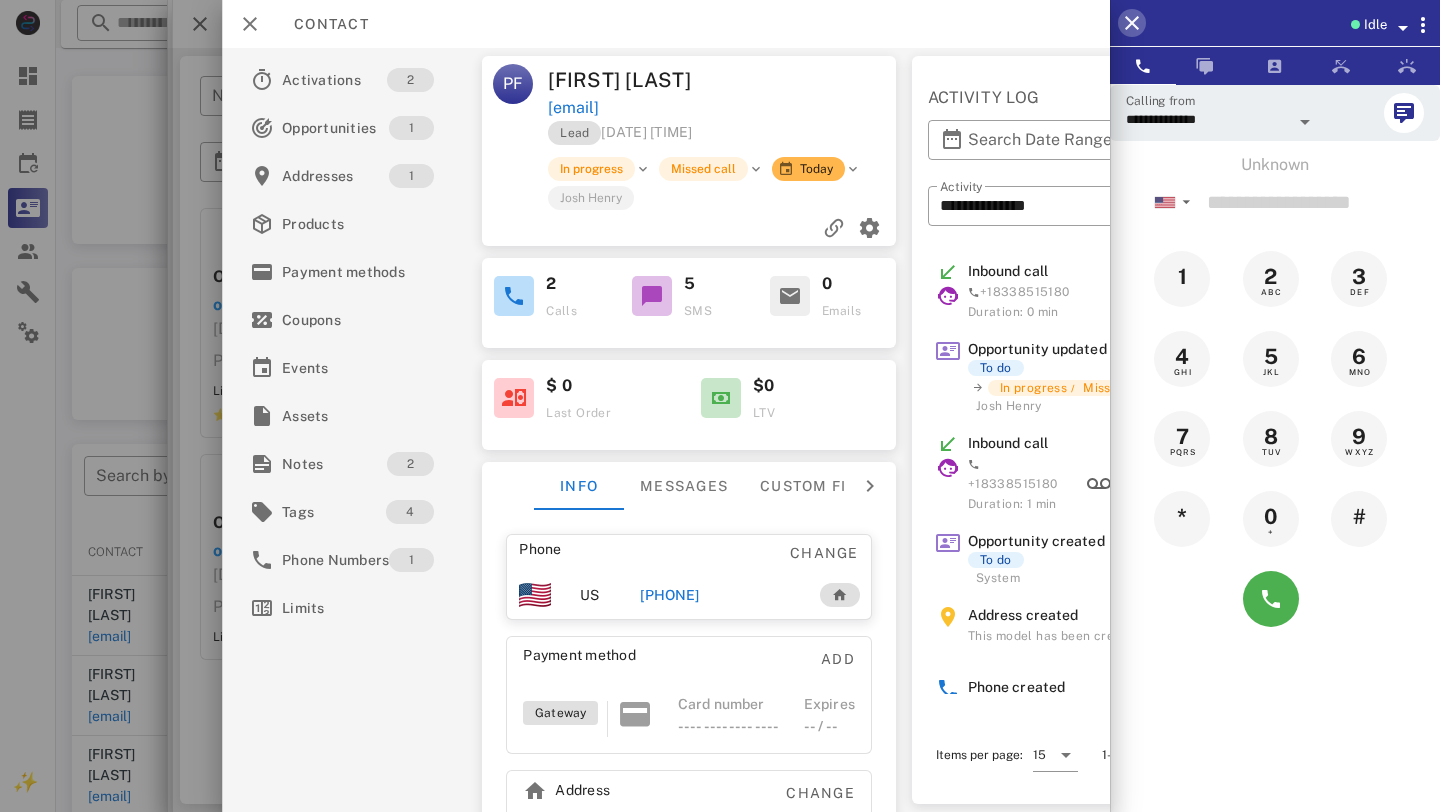 click at bounding box center (1132, 23) 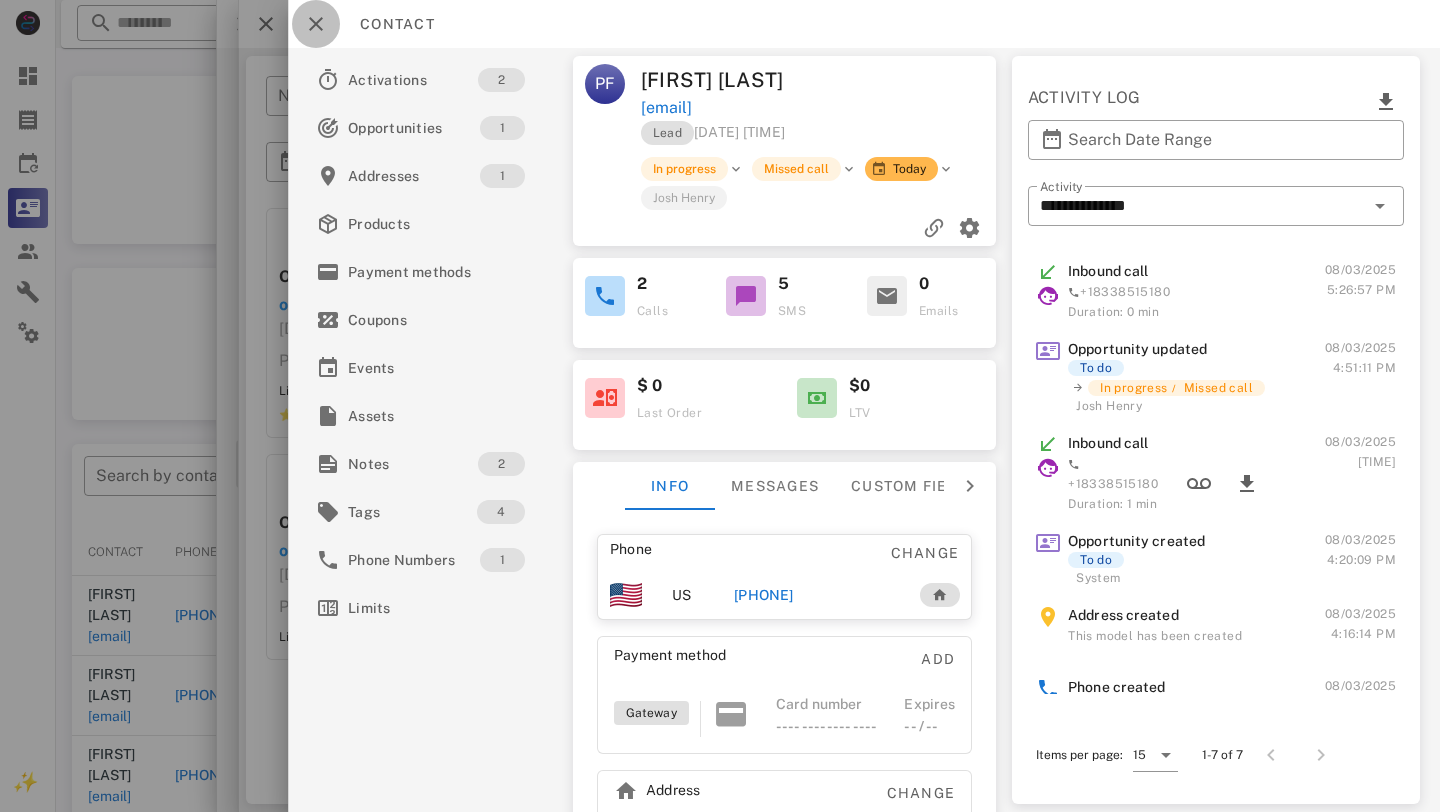 click at bounding box center (316, 24) 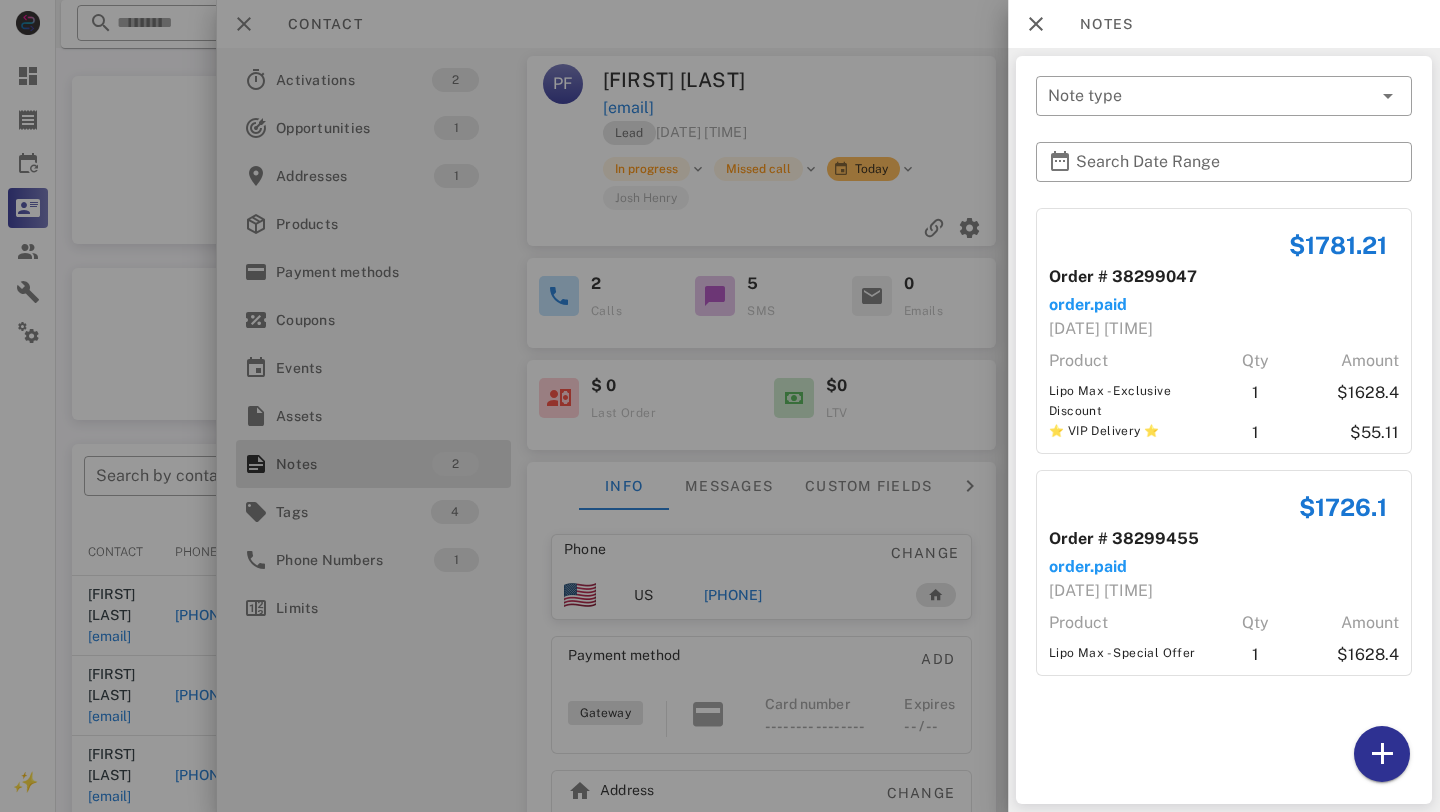 click at bounding box center [720, 406] 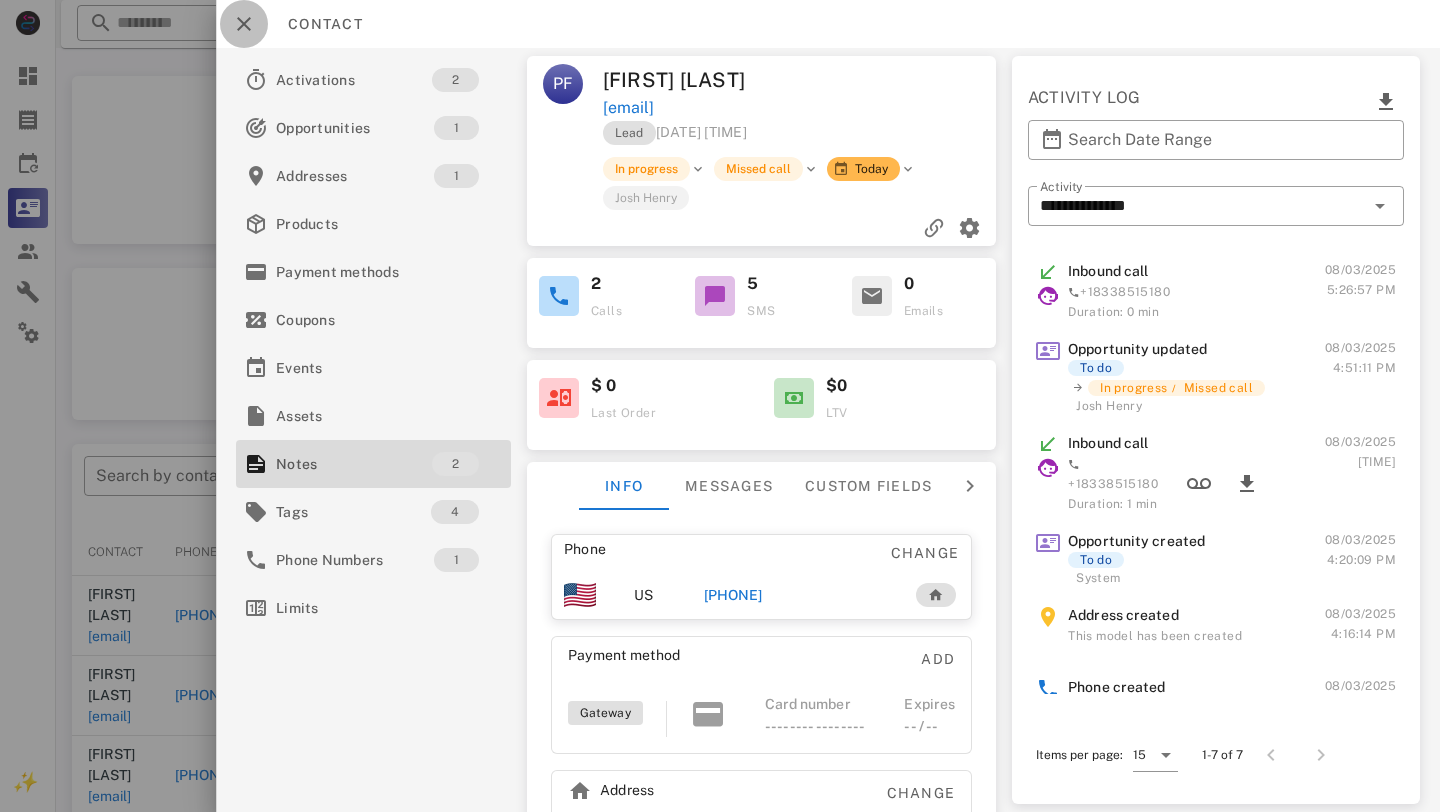 click at bounding box center [244, 24] 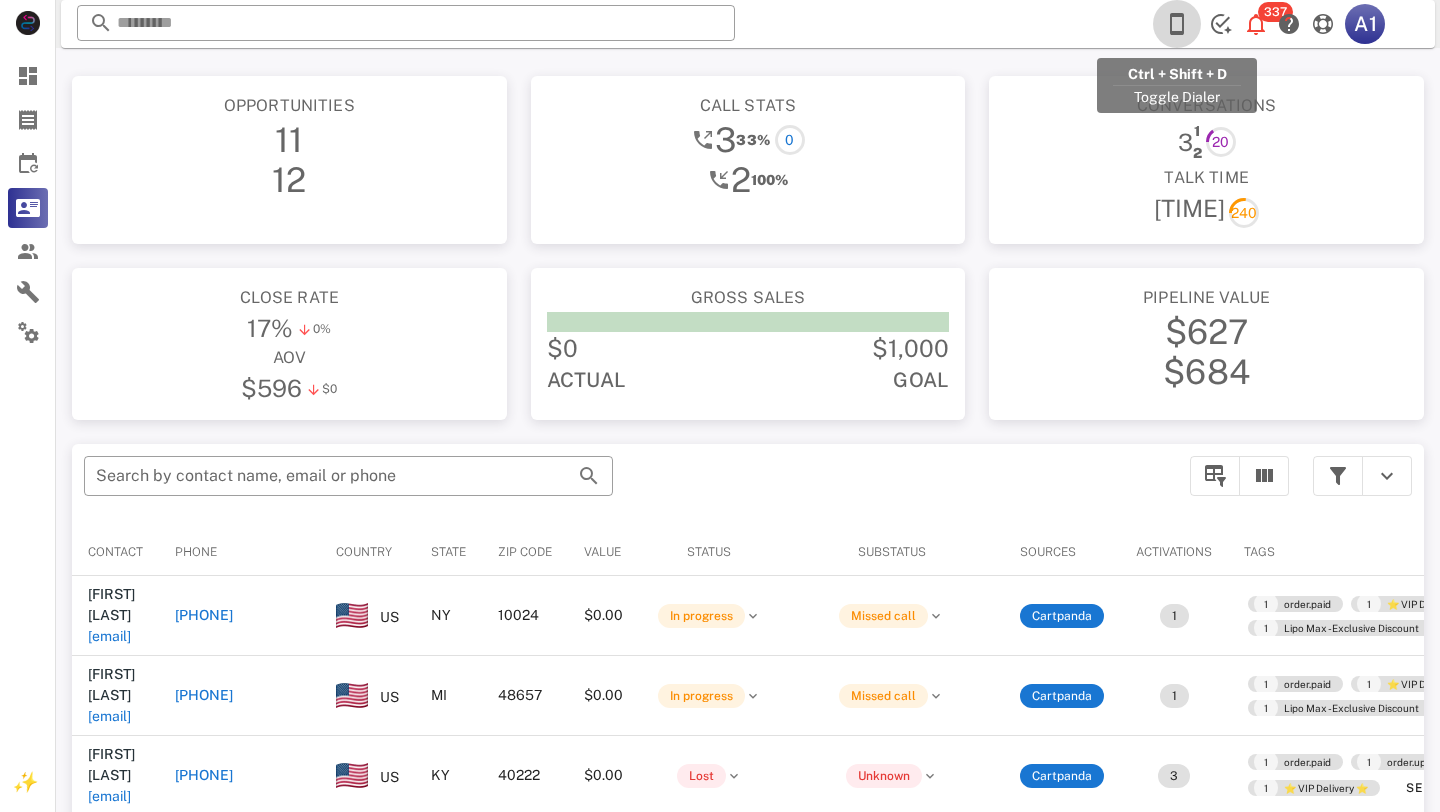 click at bounding box center (1177, 24) 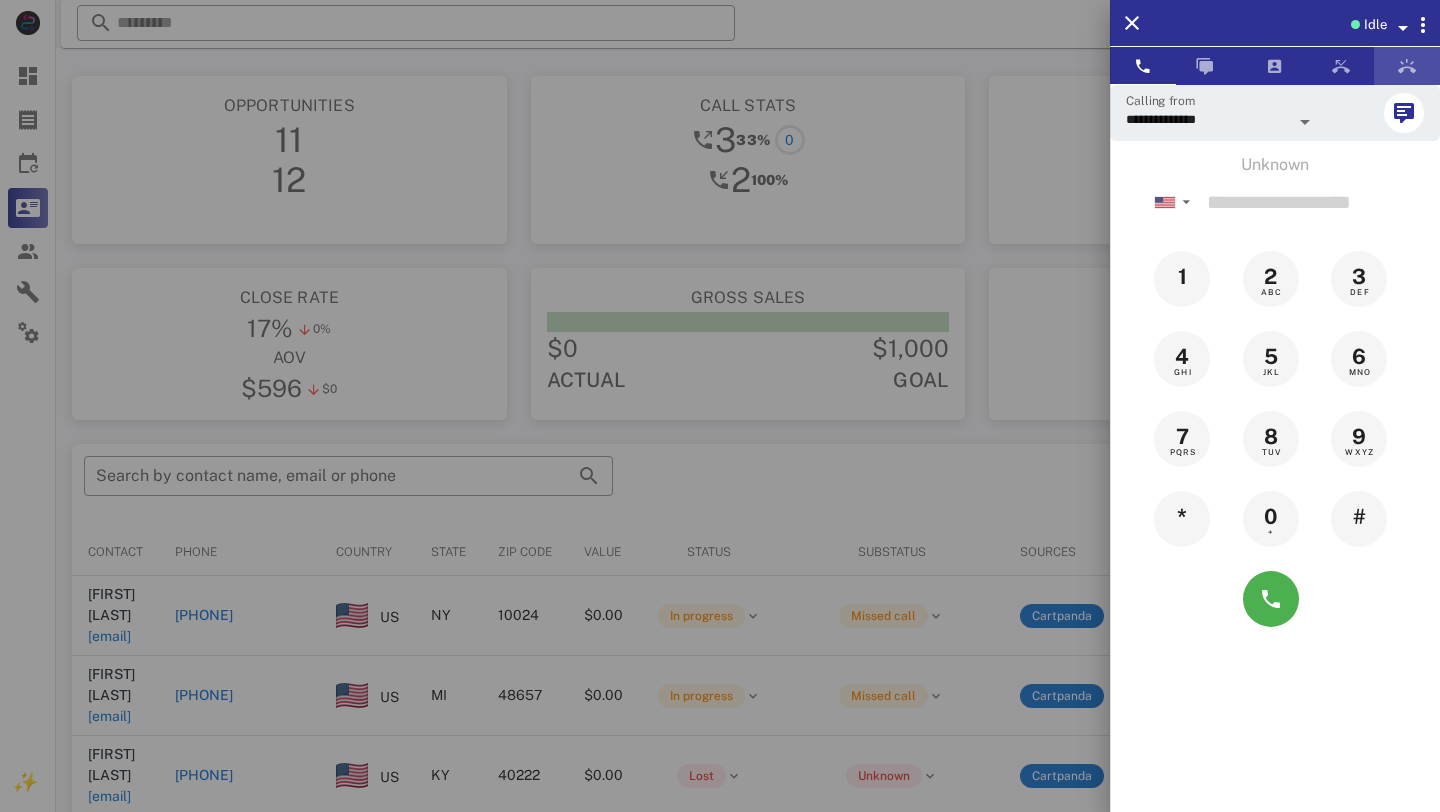click at bounding box center [1407, 66] 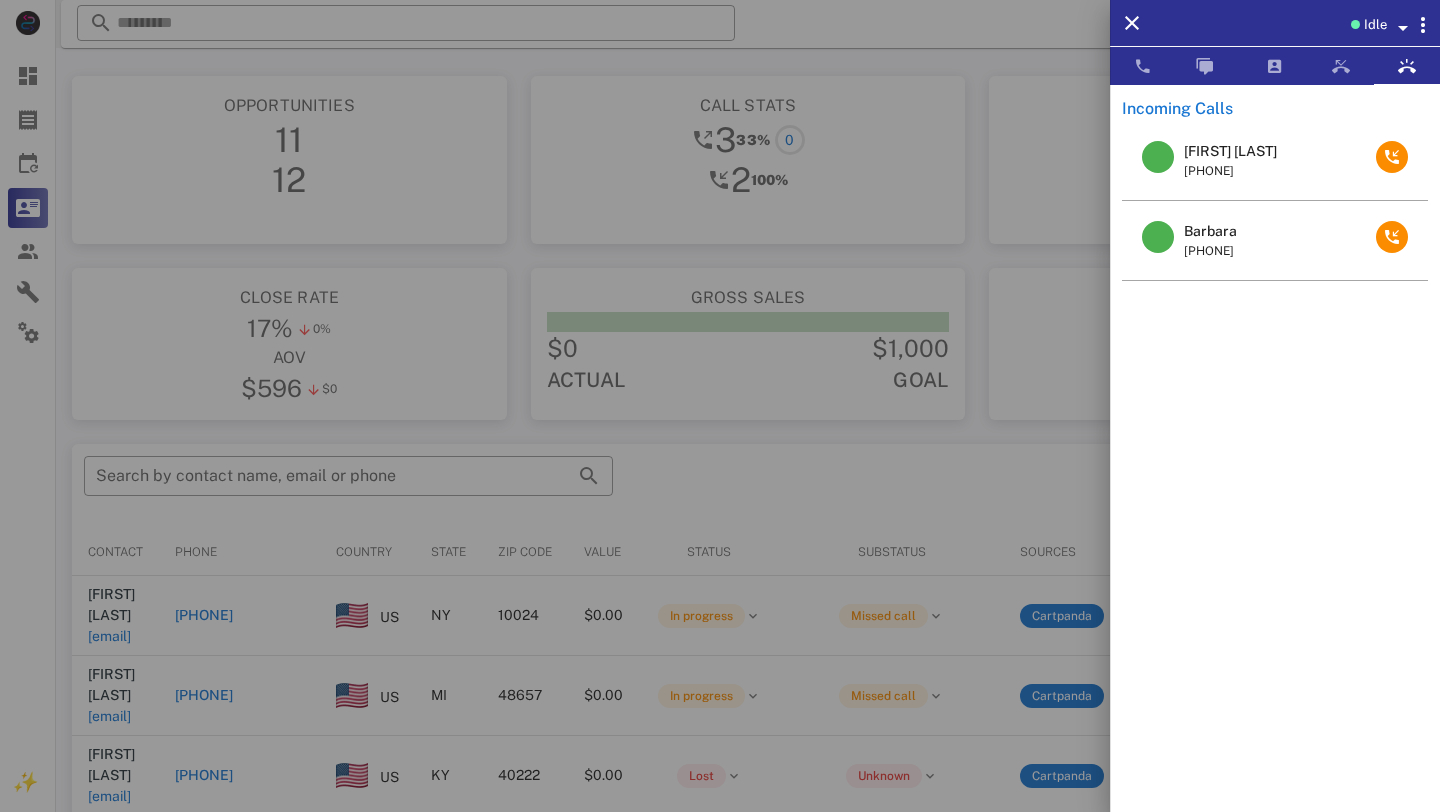 click on "Barbara   +16264044632" at bounding box center [1275, 241] 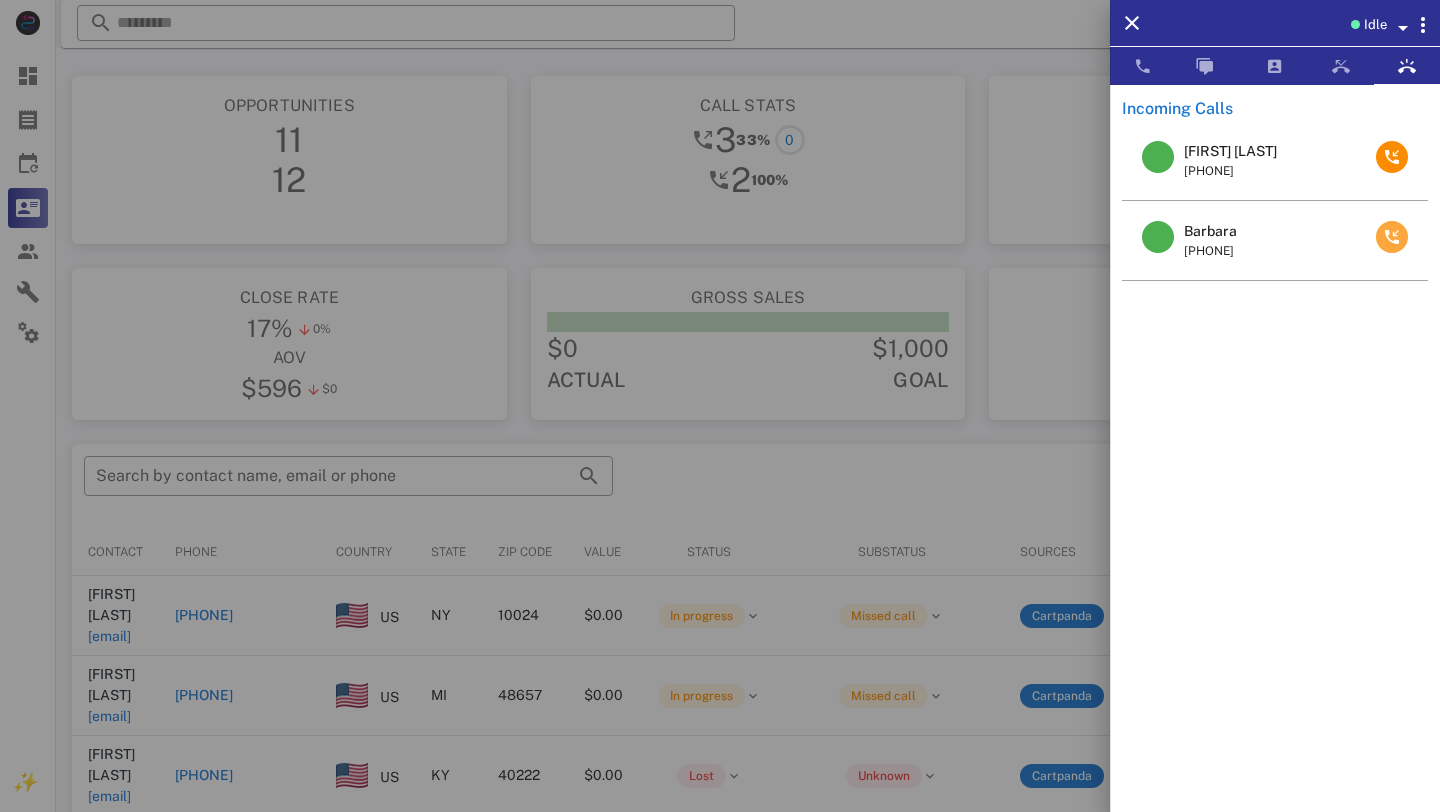 click at bounding box center (1392, 237) 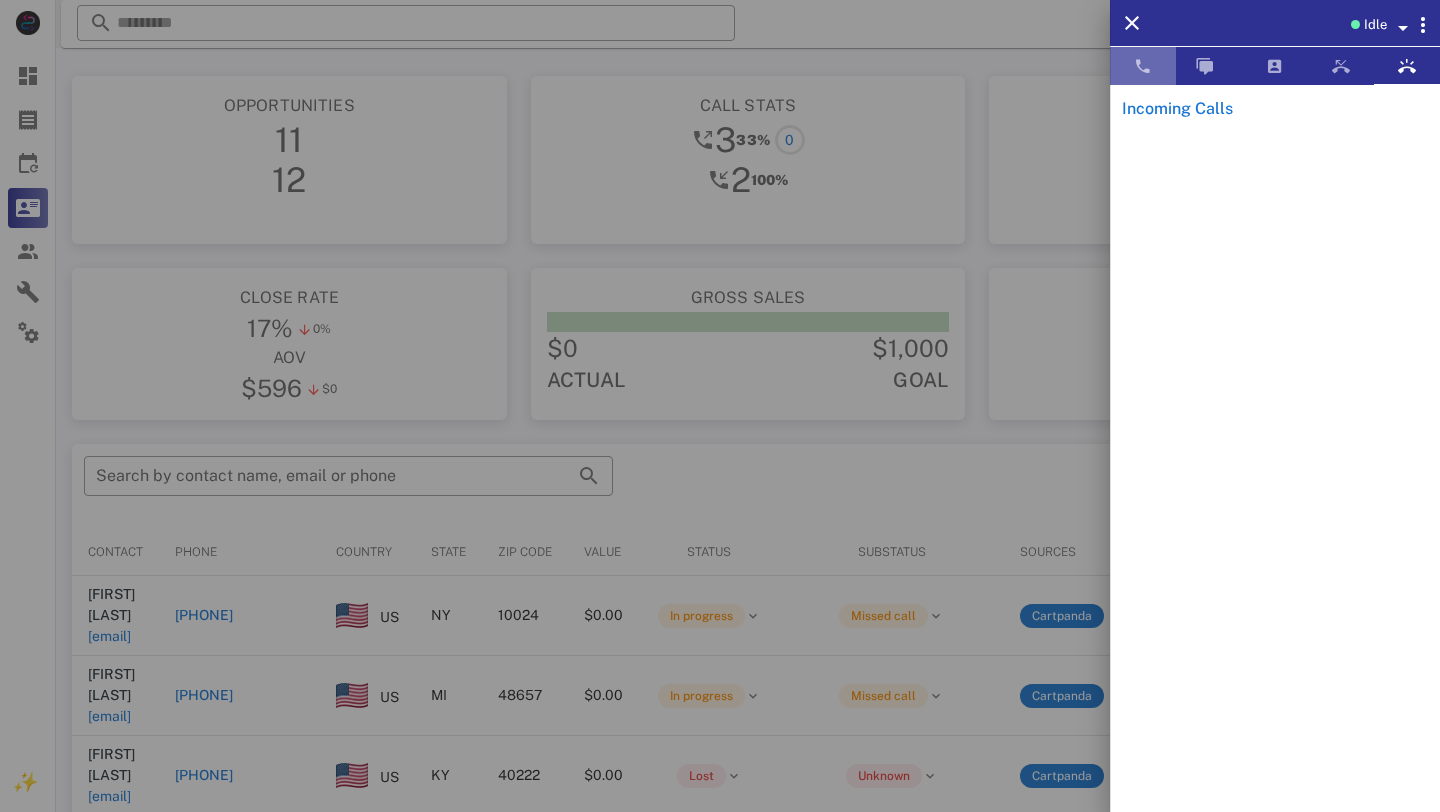 click at bounding box center [1143, 66] 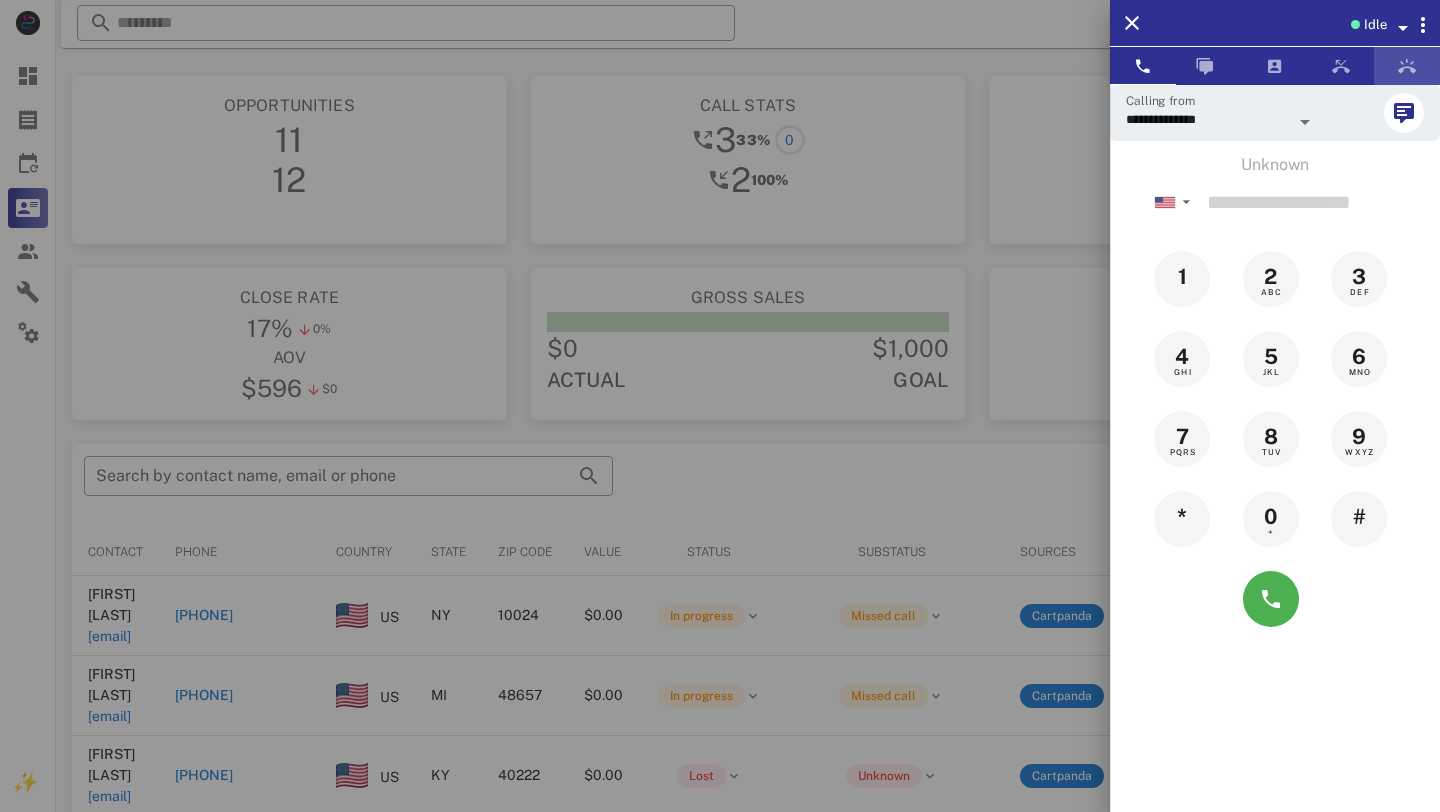click at bounding box center [1407, 66] 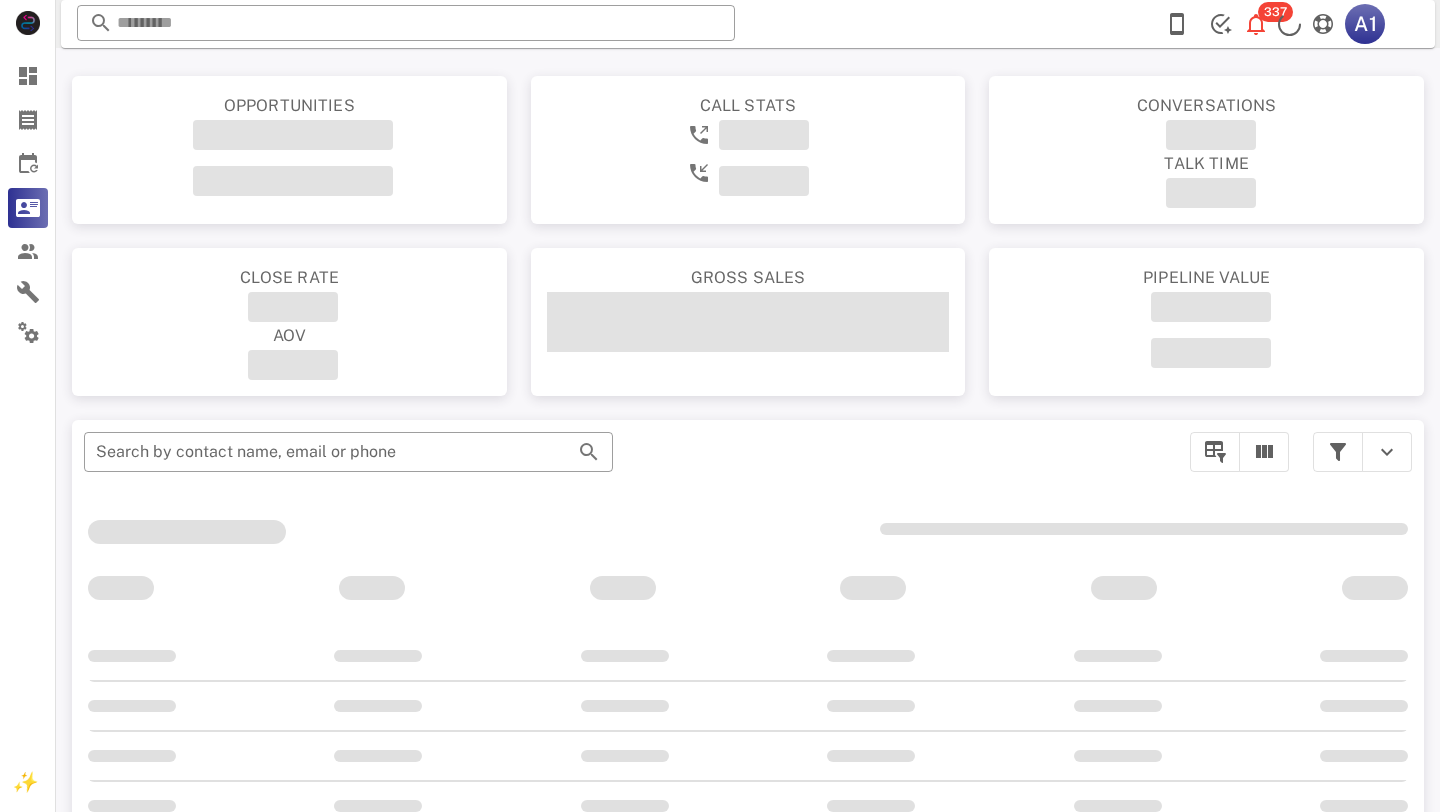 scroll, scrollTop: 0, scrollLeft: 0, axis: both 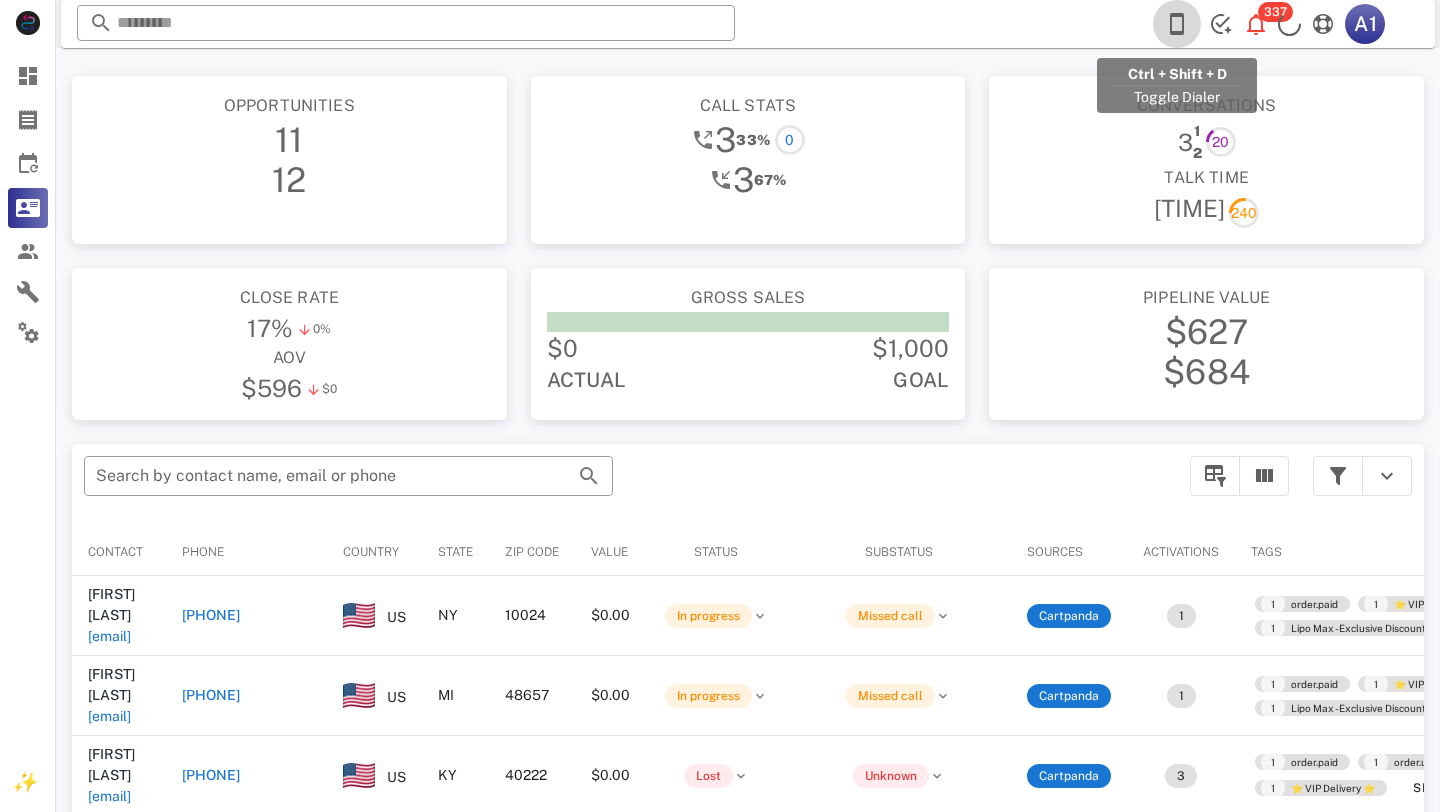 click at bounding box center (1177, 24) 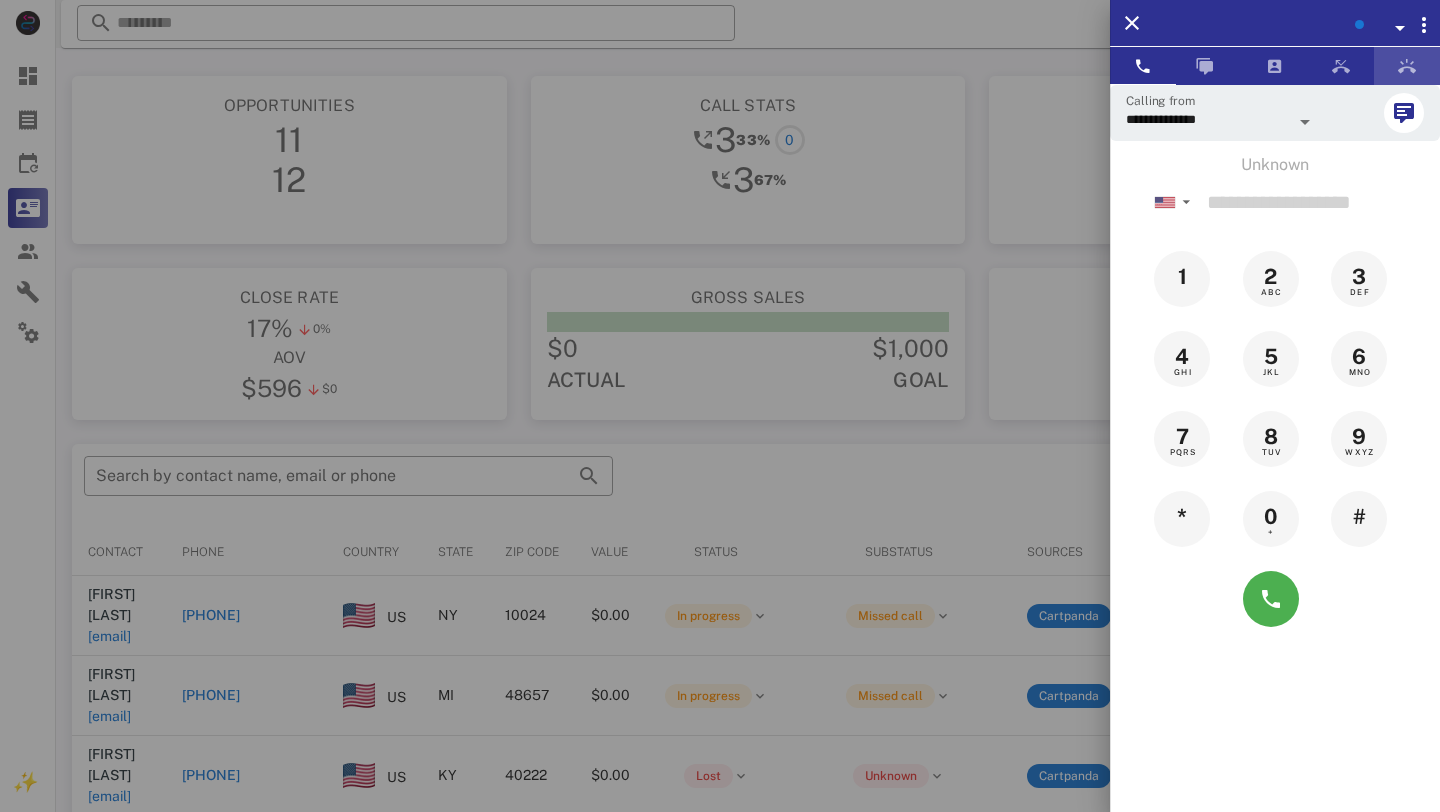 click at bounding box center [1407, 66] 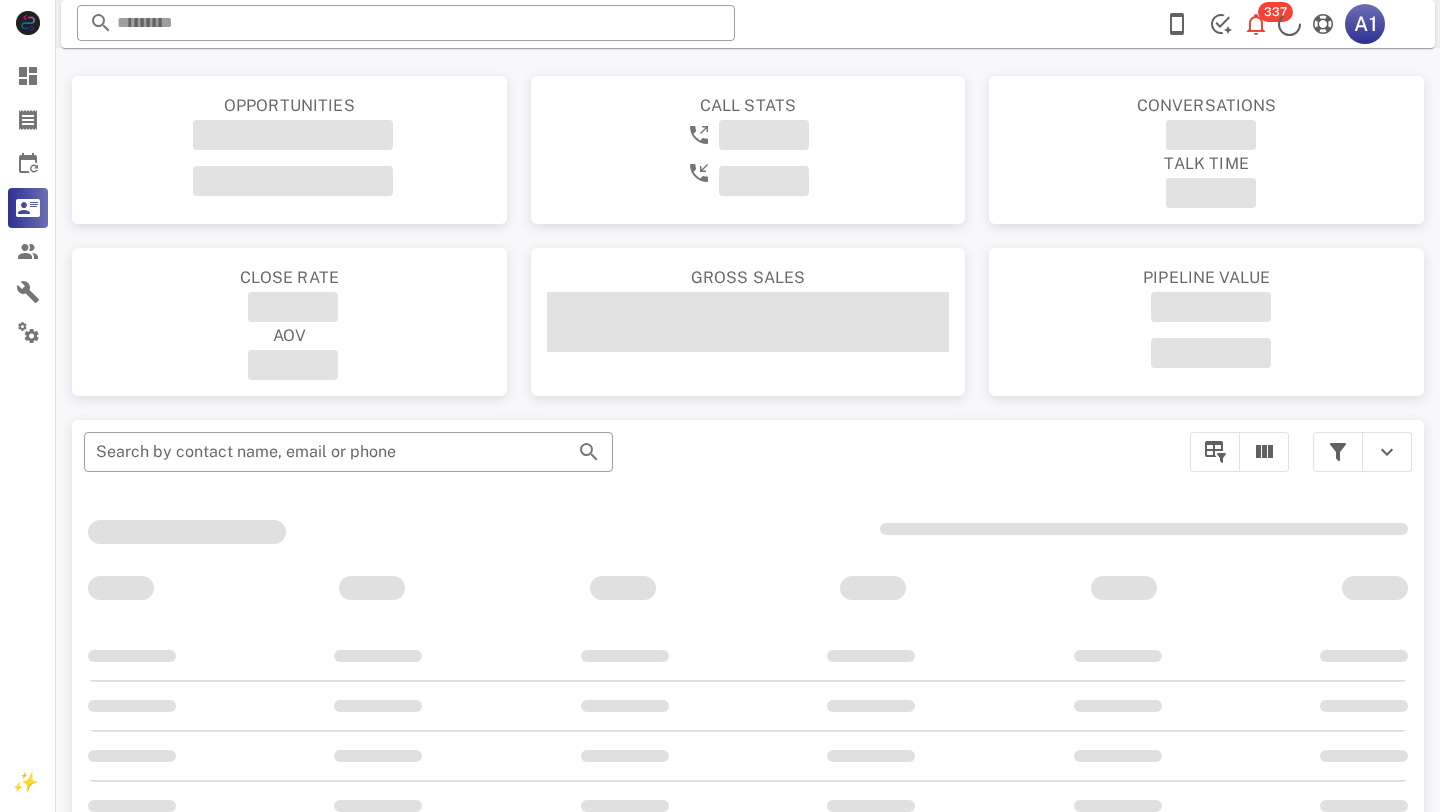 scroll, scrollTop: 0, scrollLeft: 0, axis: both 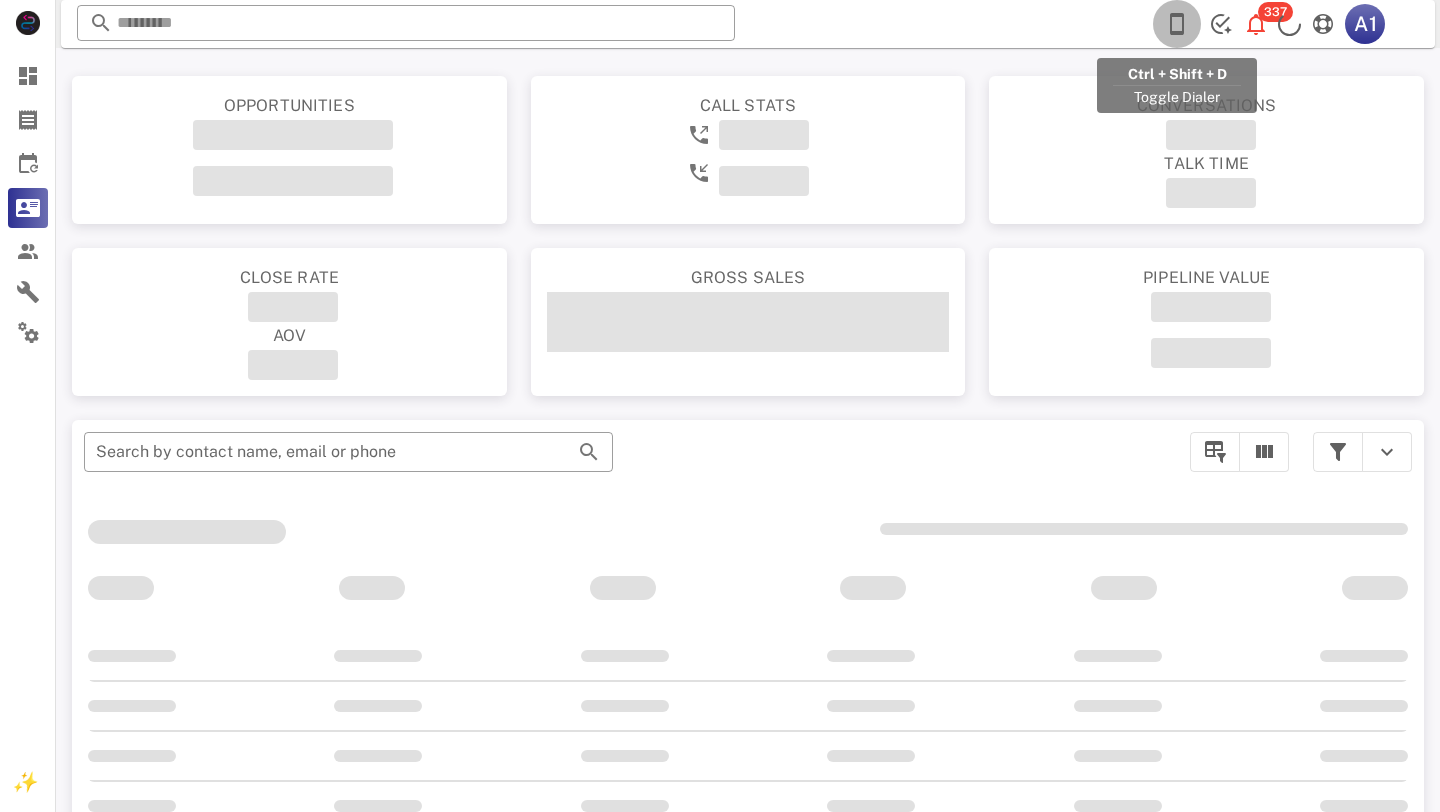click at bounding box center (1177, 24) 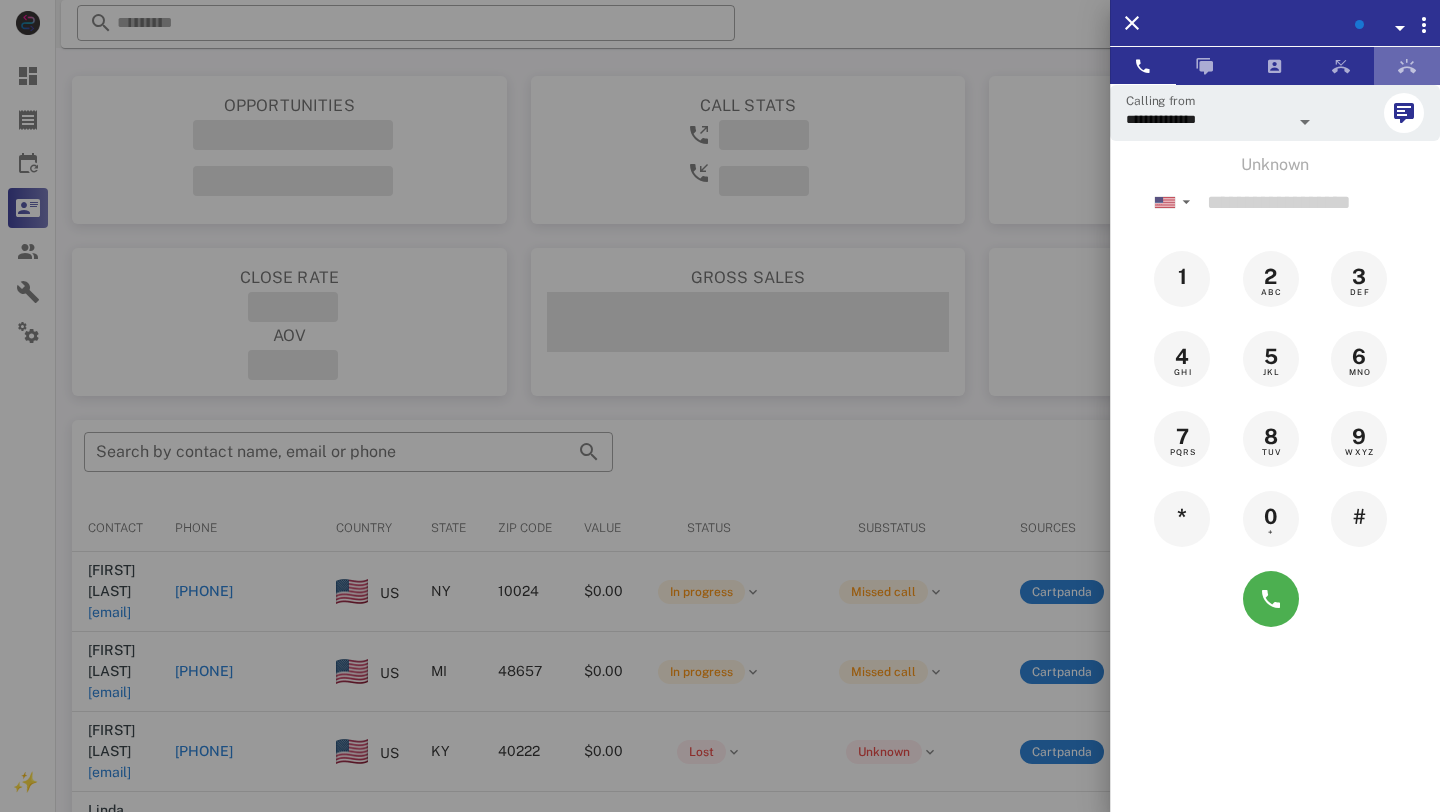 click at bounding box center (1407, 66) 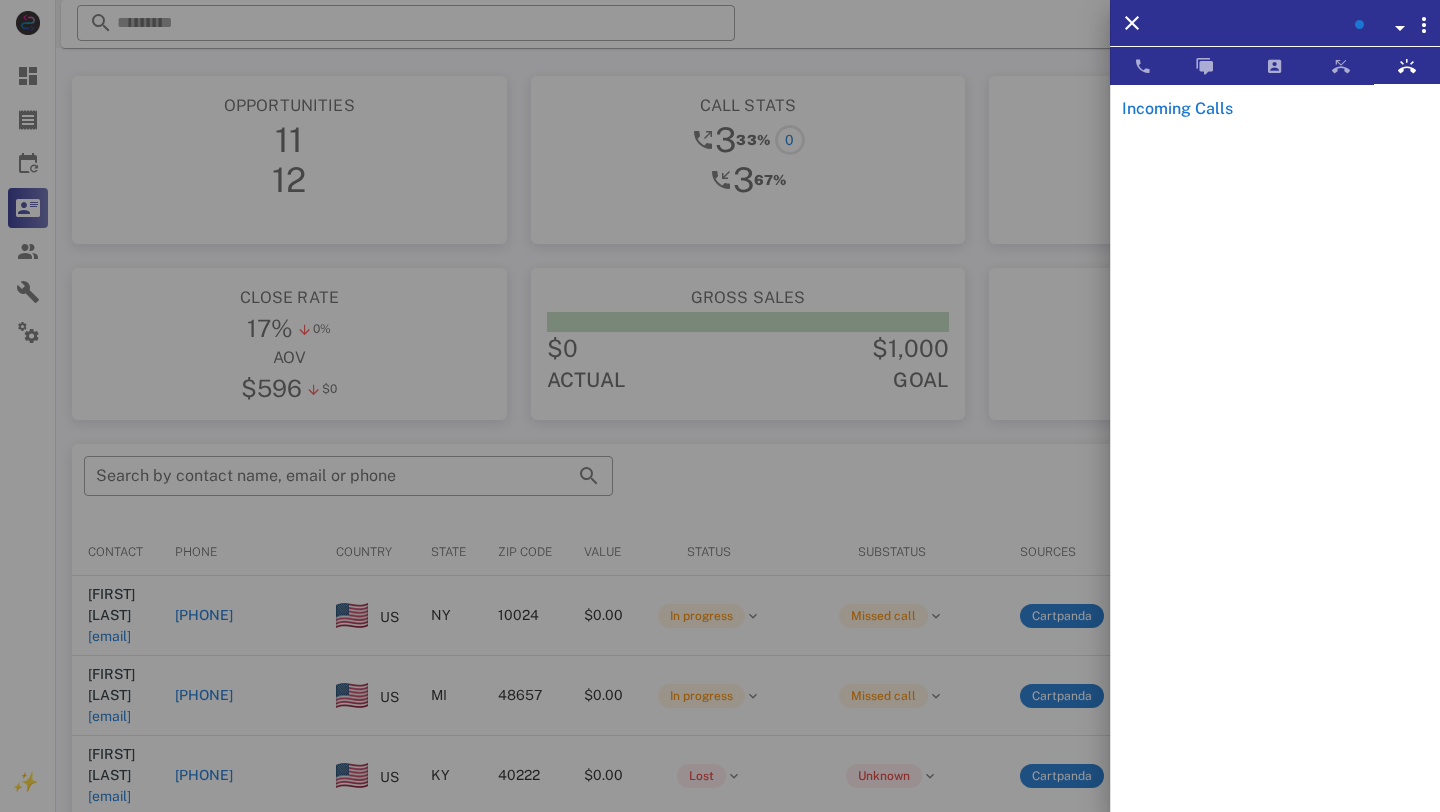 click at bounding box center (1376, 25) 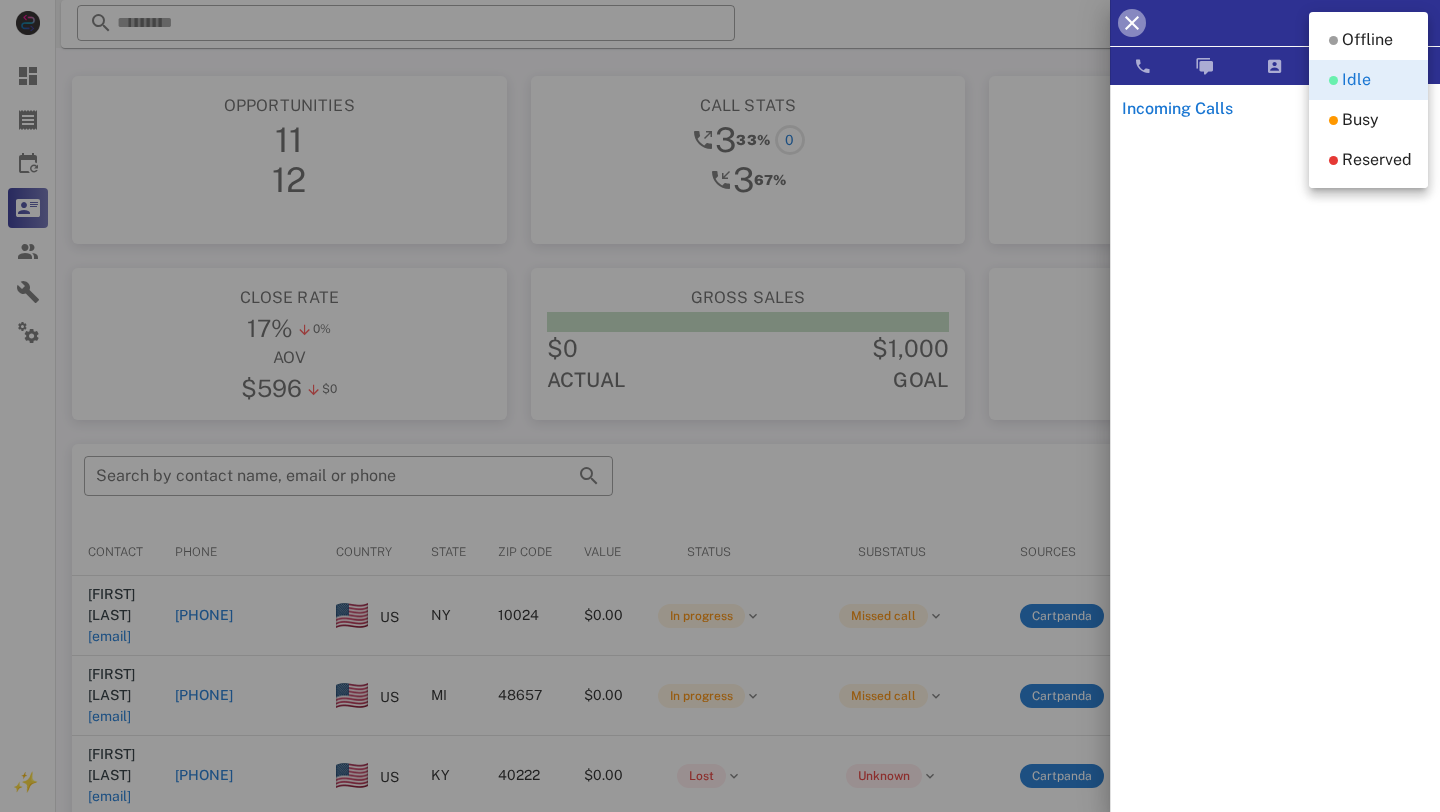 click at bounding box center [1132, 23] 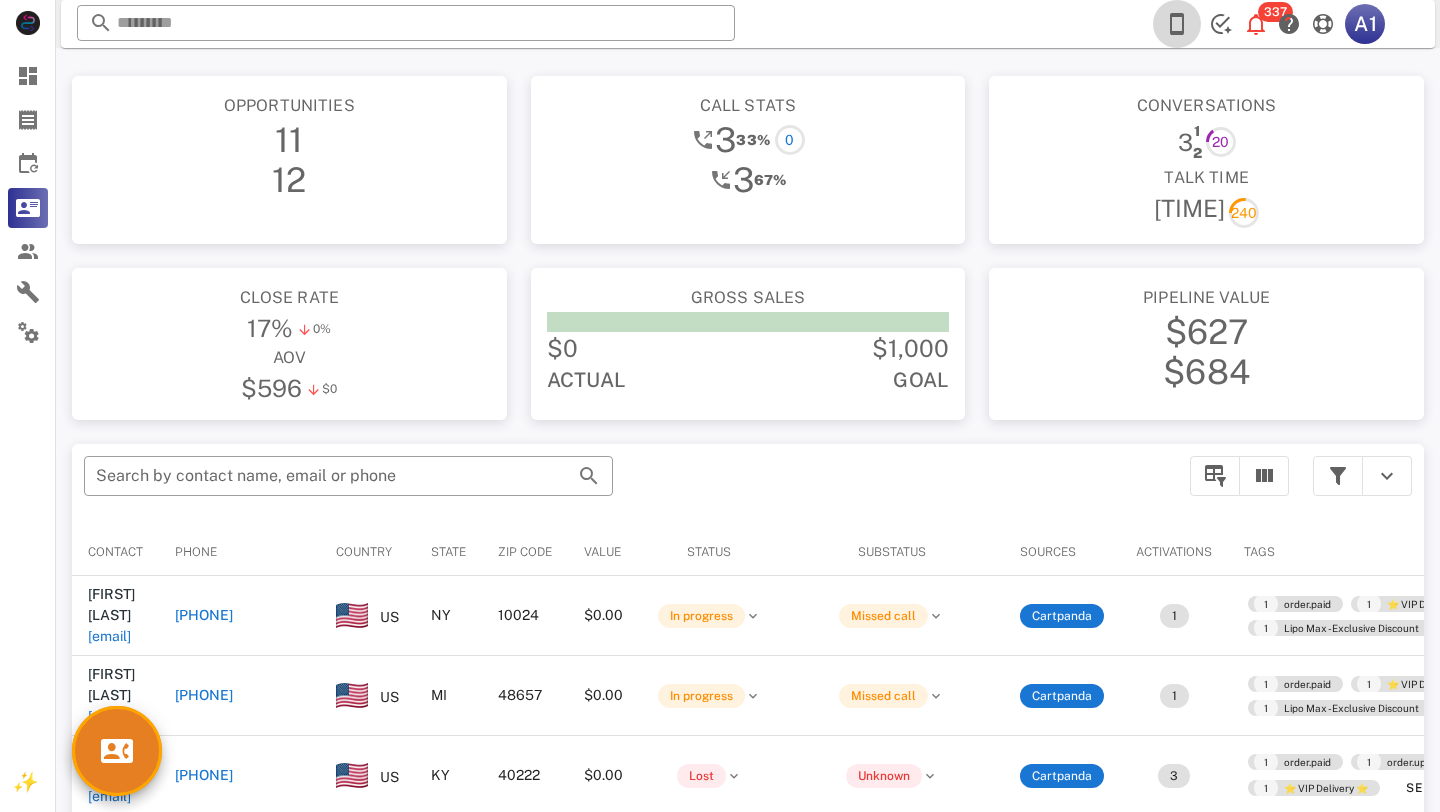 click at bounding box center (1177, 24) 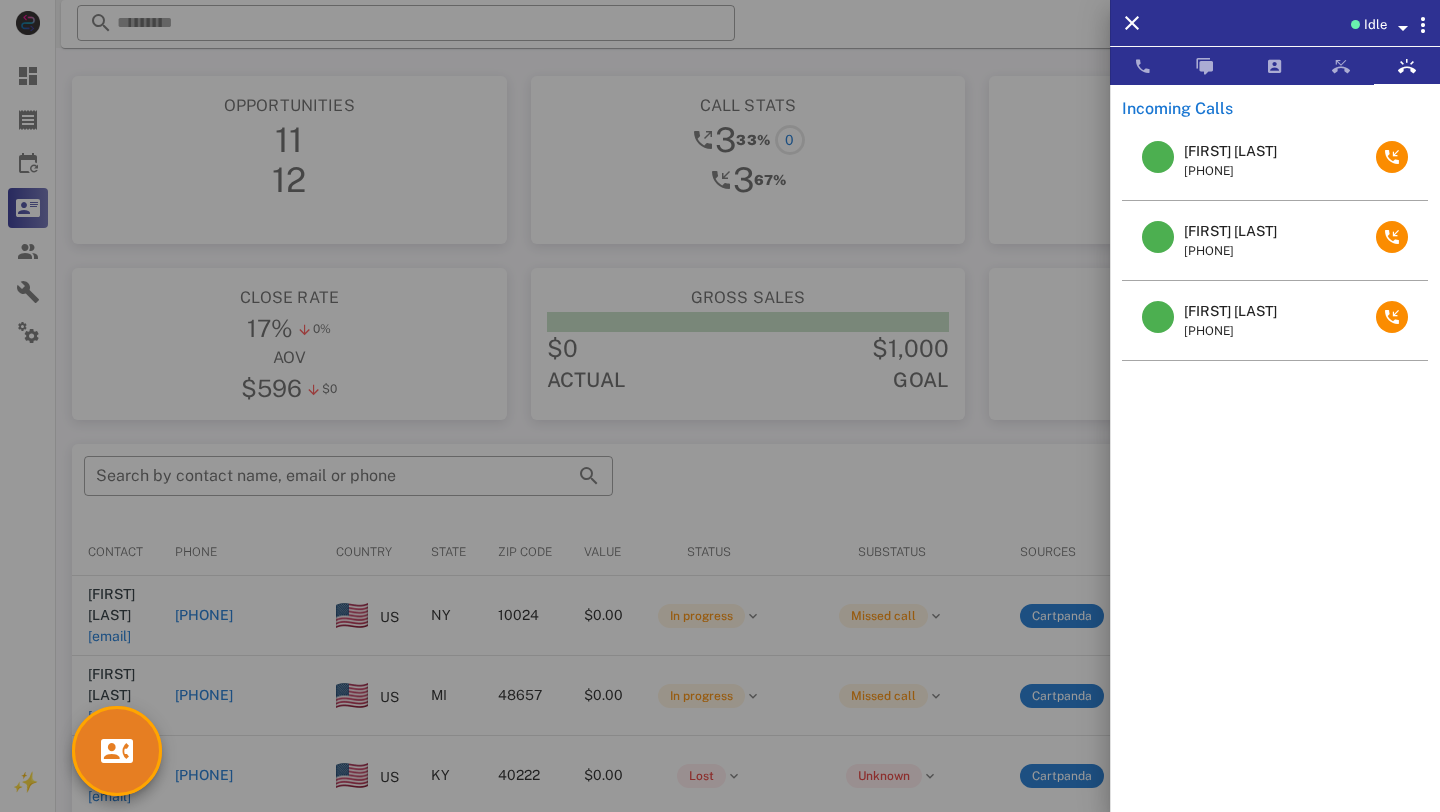 click on "Idle" at bounding box center (1375, 25) 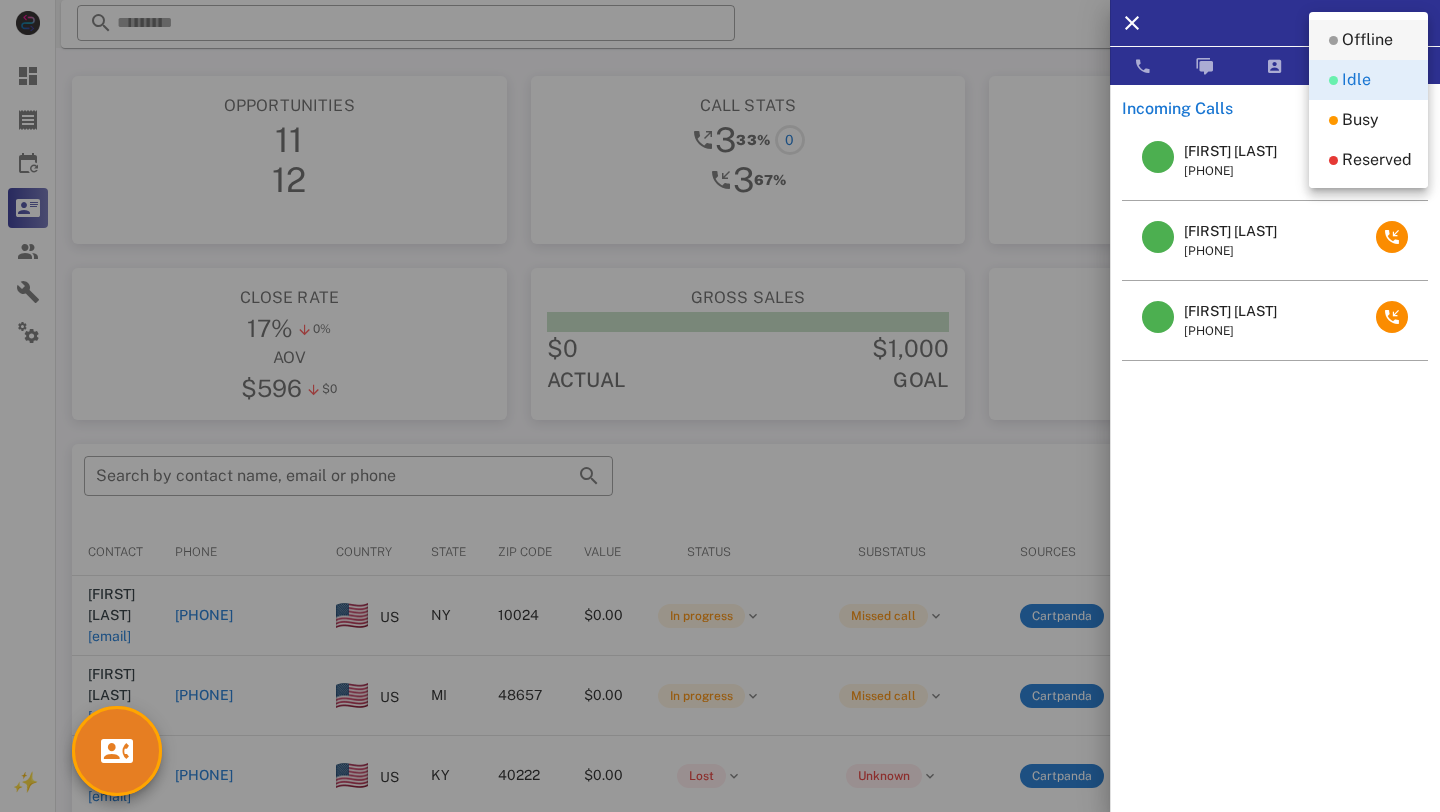 click on "Offline" at bounding box center (1367, 40) 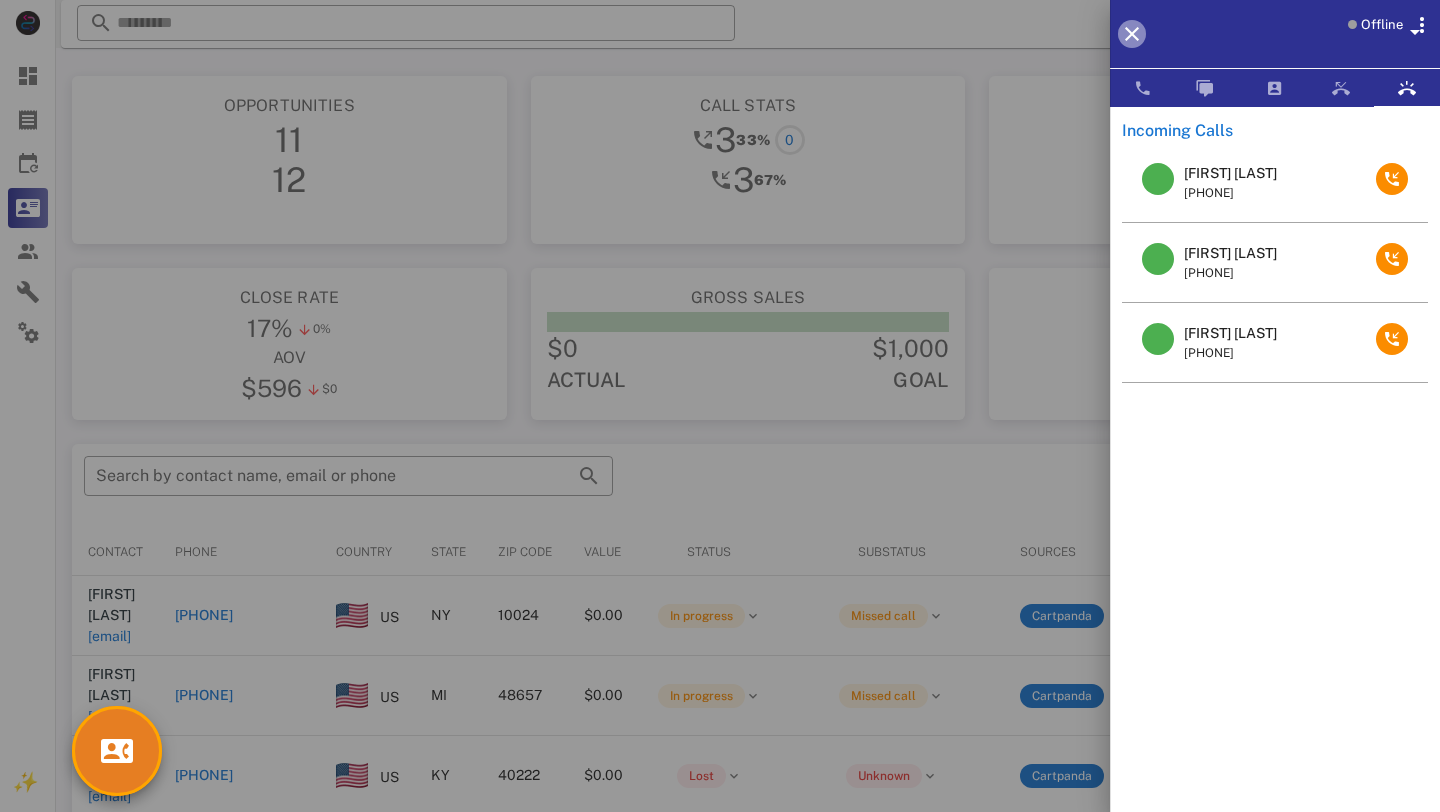 click at bounding box center [1132, 34] 